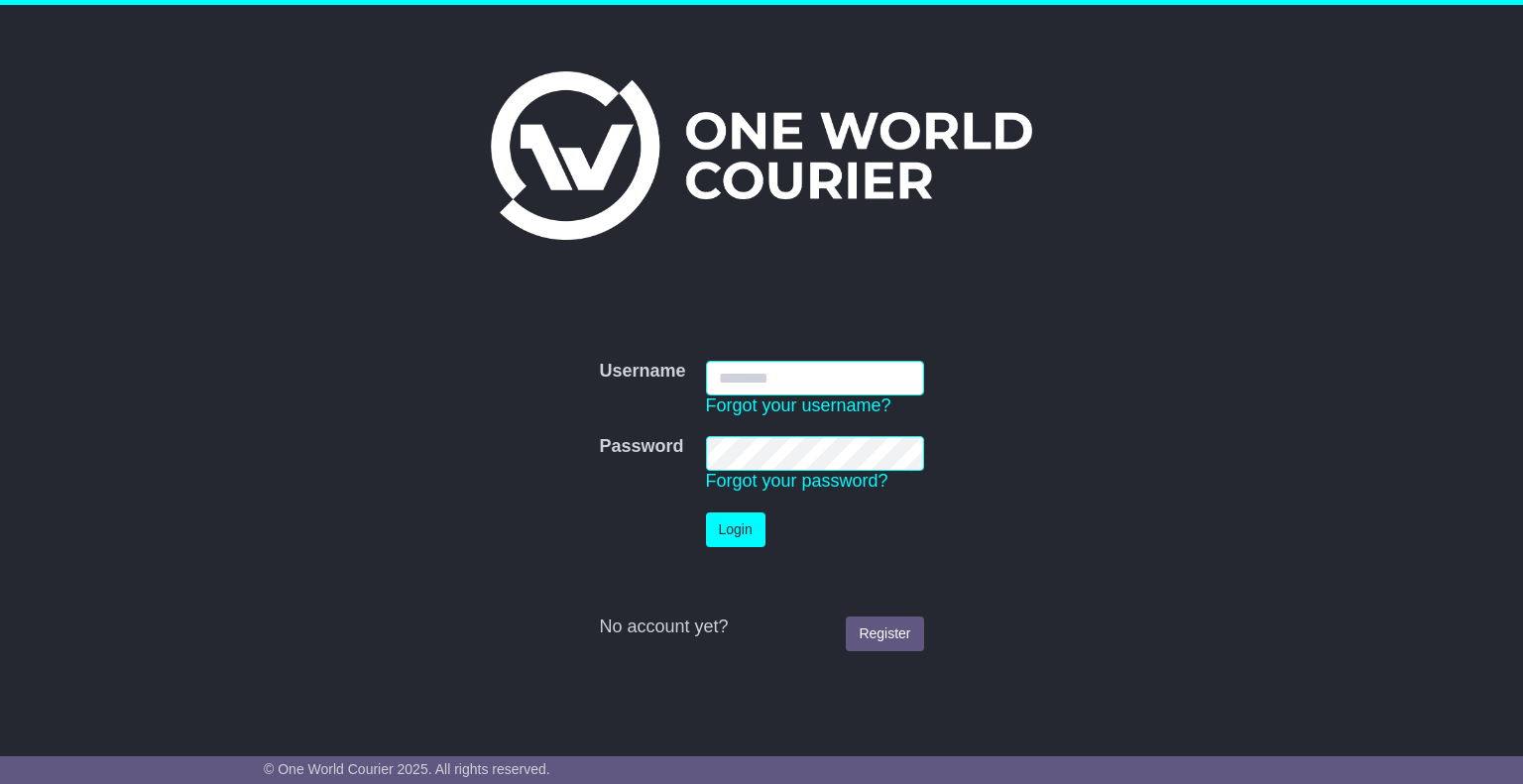 scroll, scrollTop: 0, scrollLeft: 0, axis: both 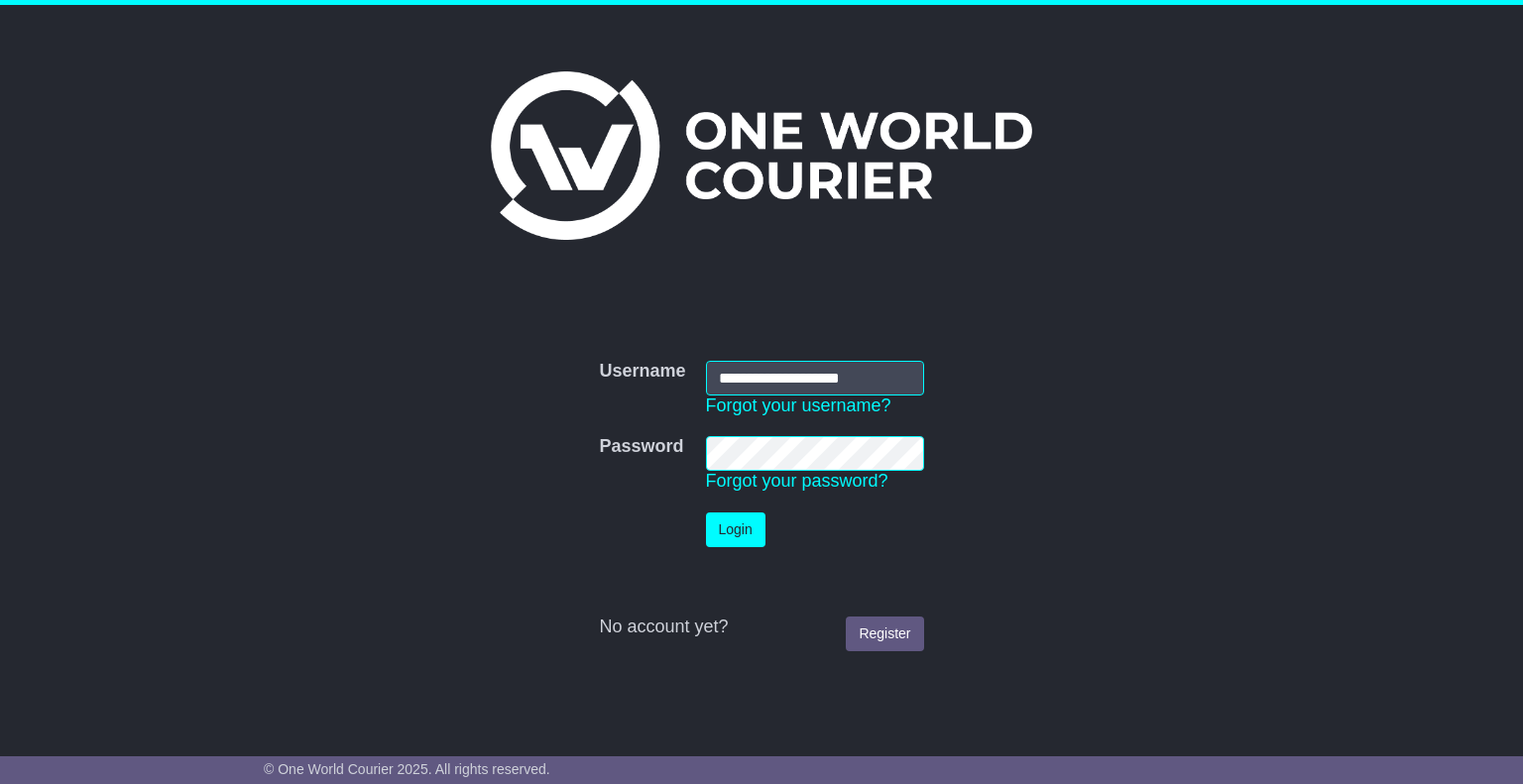 click on "**********" at bounding box center (815, 378) 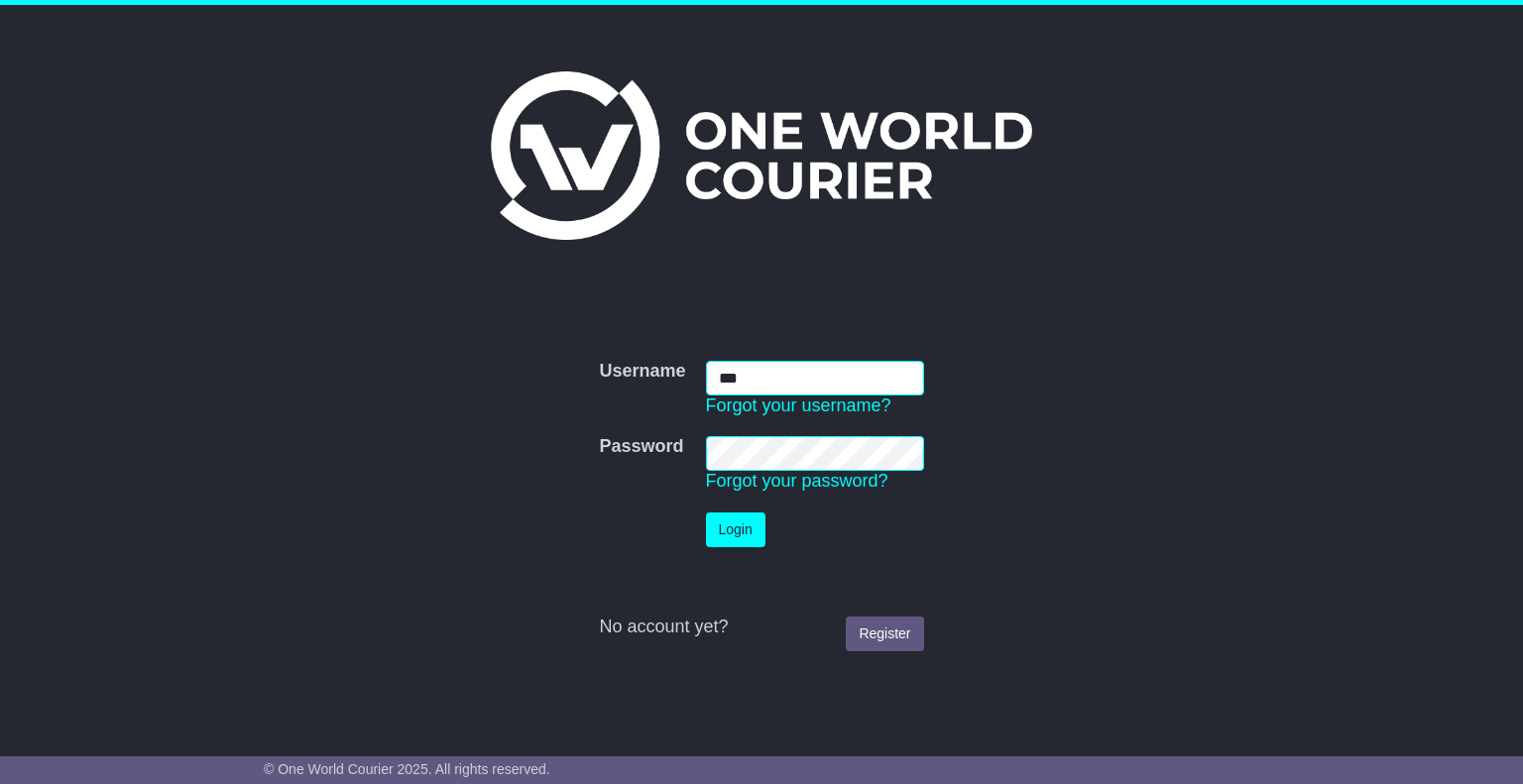 click on "***" at bounding box center [815, 378] 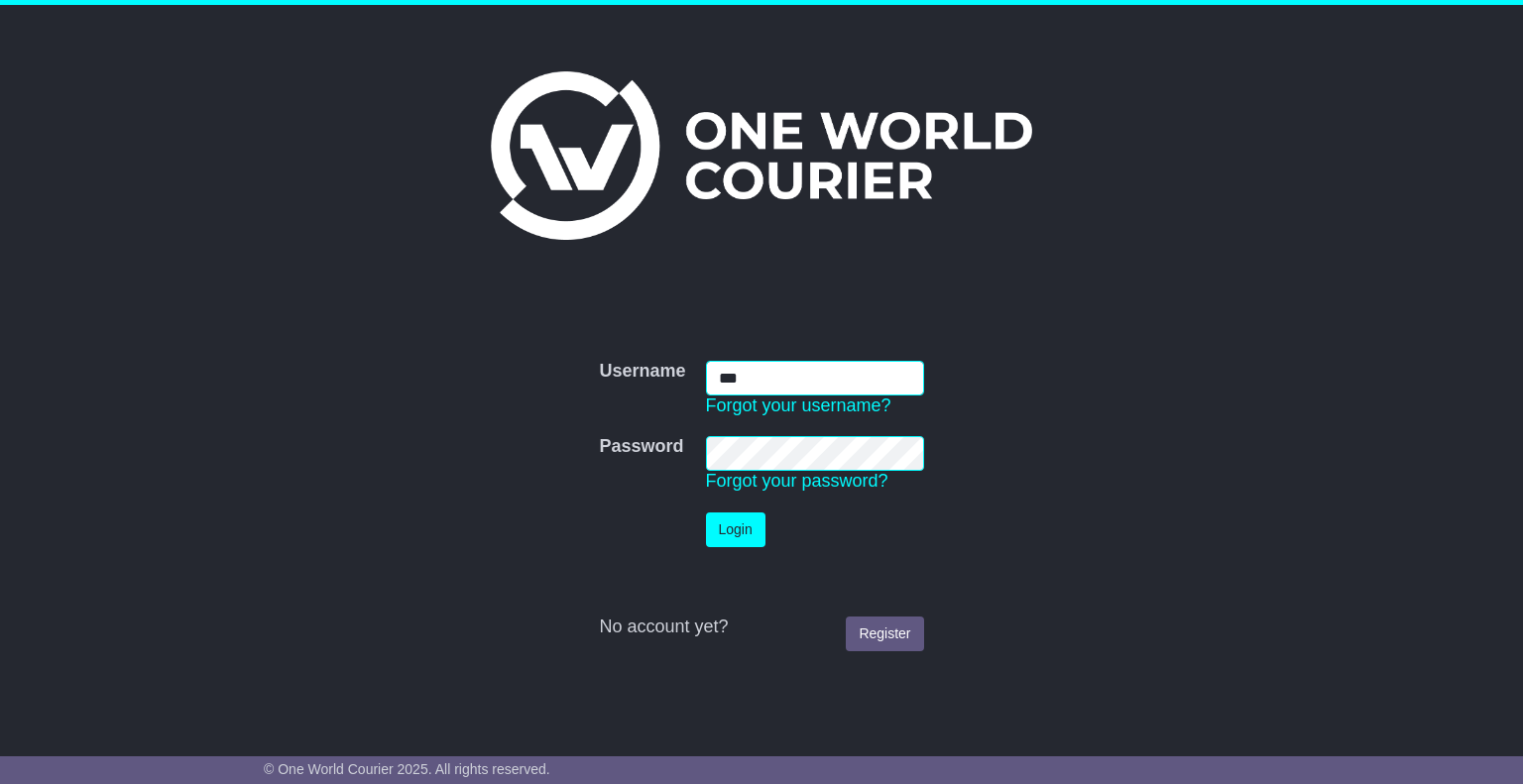 type on "*******" 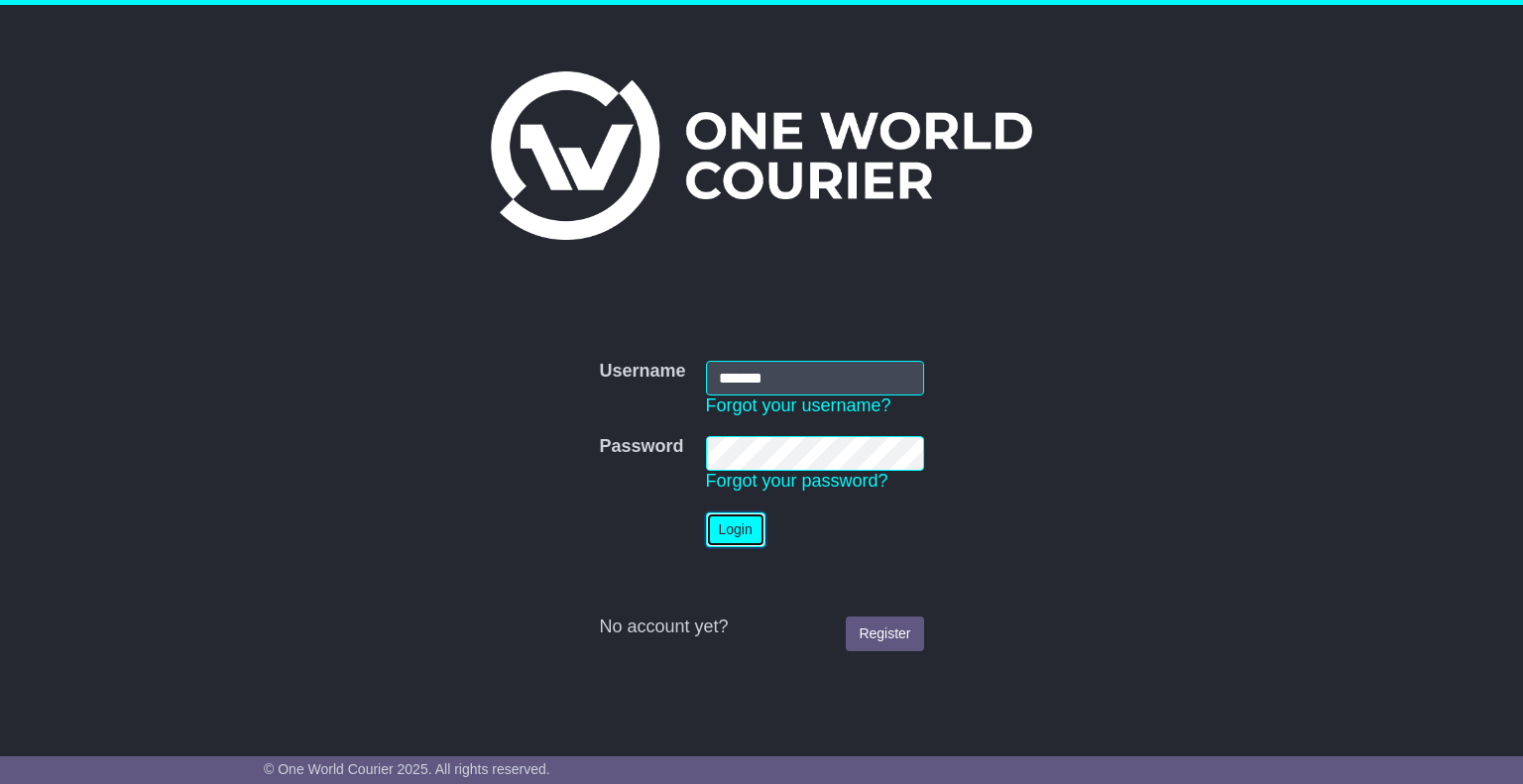 click on "Login" at bounding box center [736, 529] 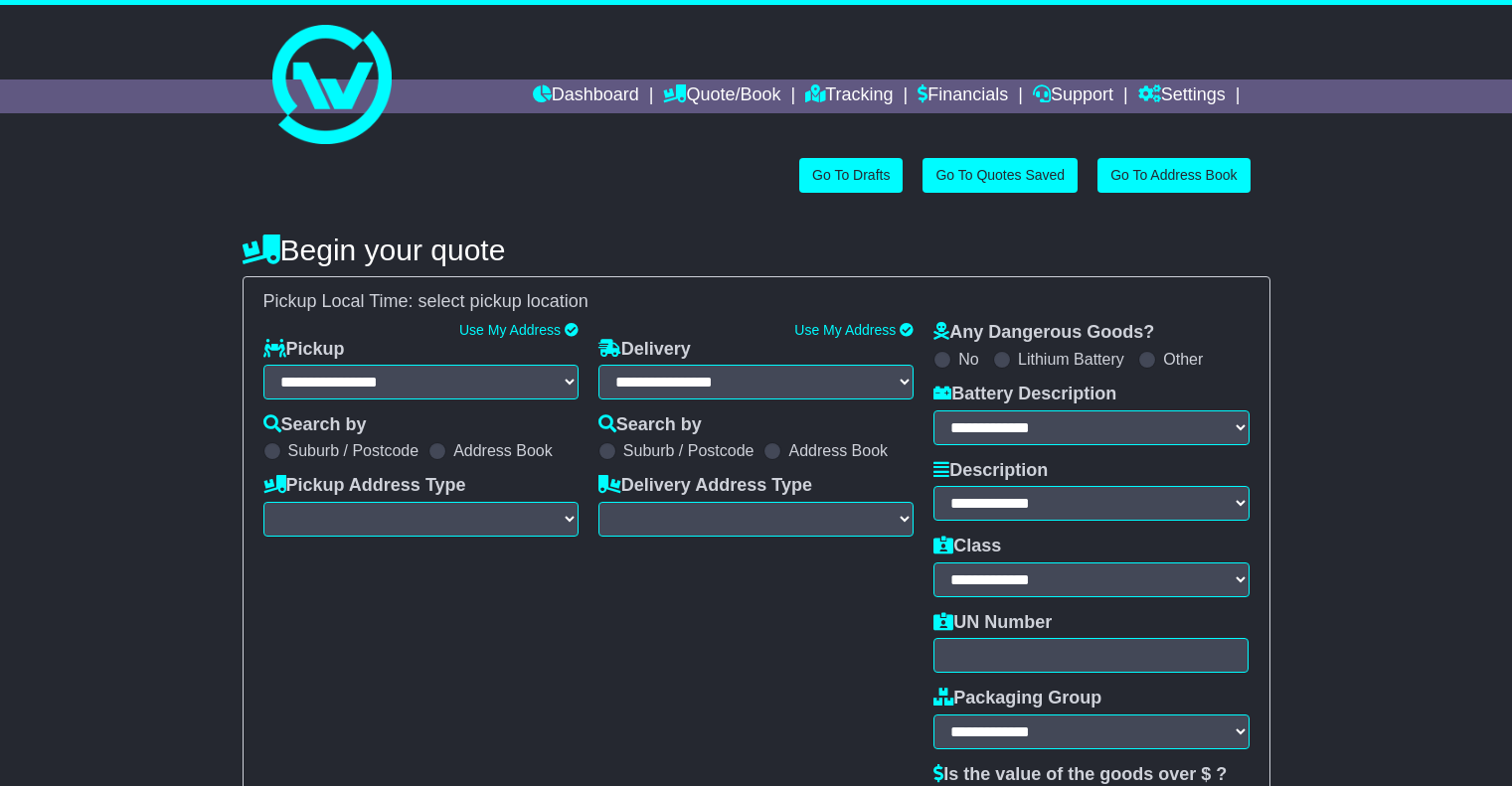scroll, scrollTop: 0, scrollLeft: 0, axis: both 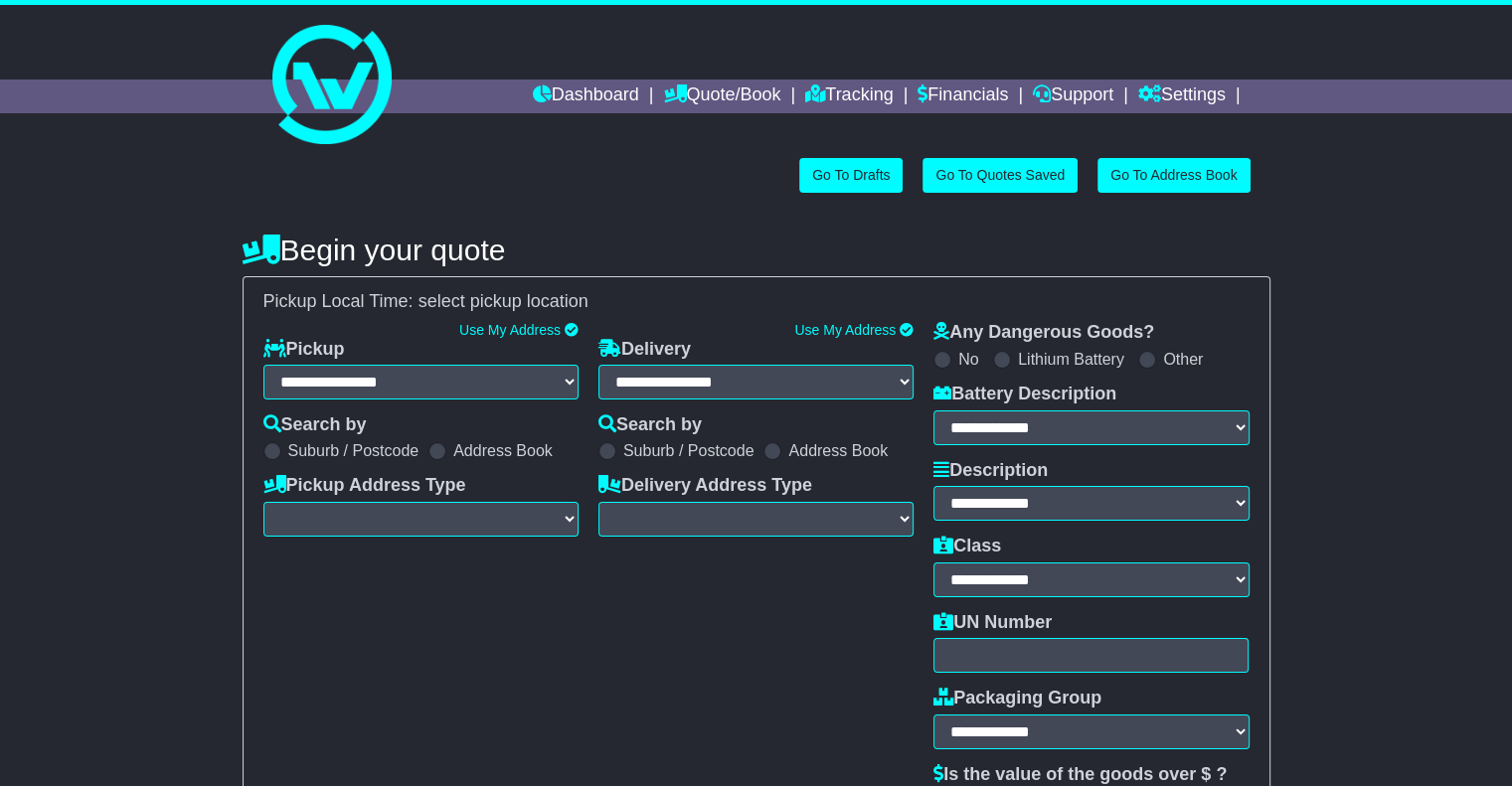 select on "**" 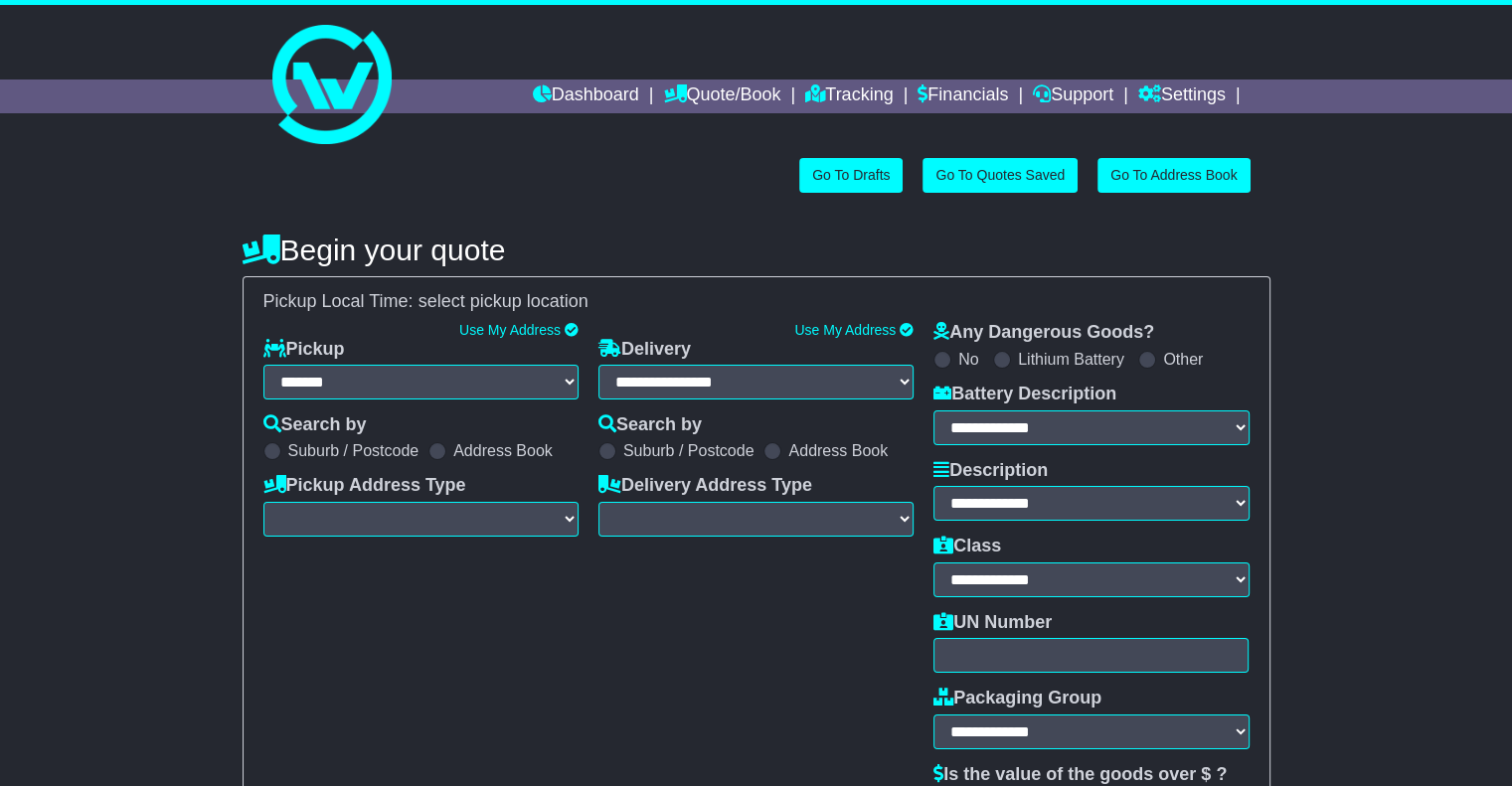 select on "**" 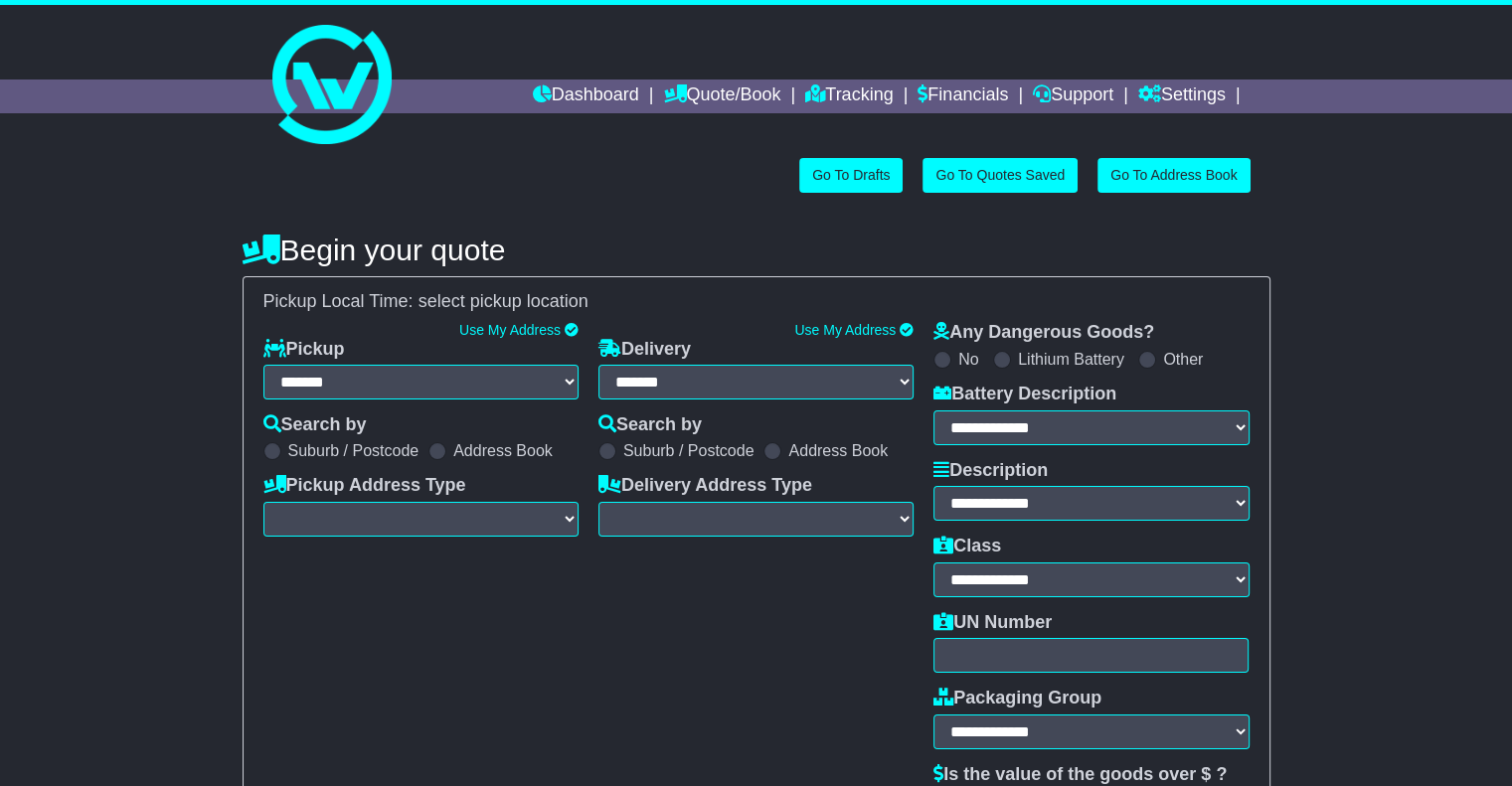 select 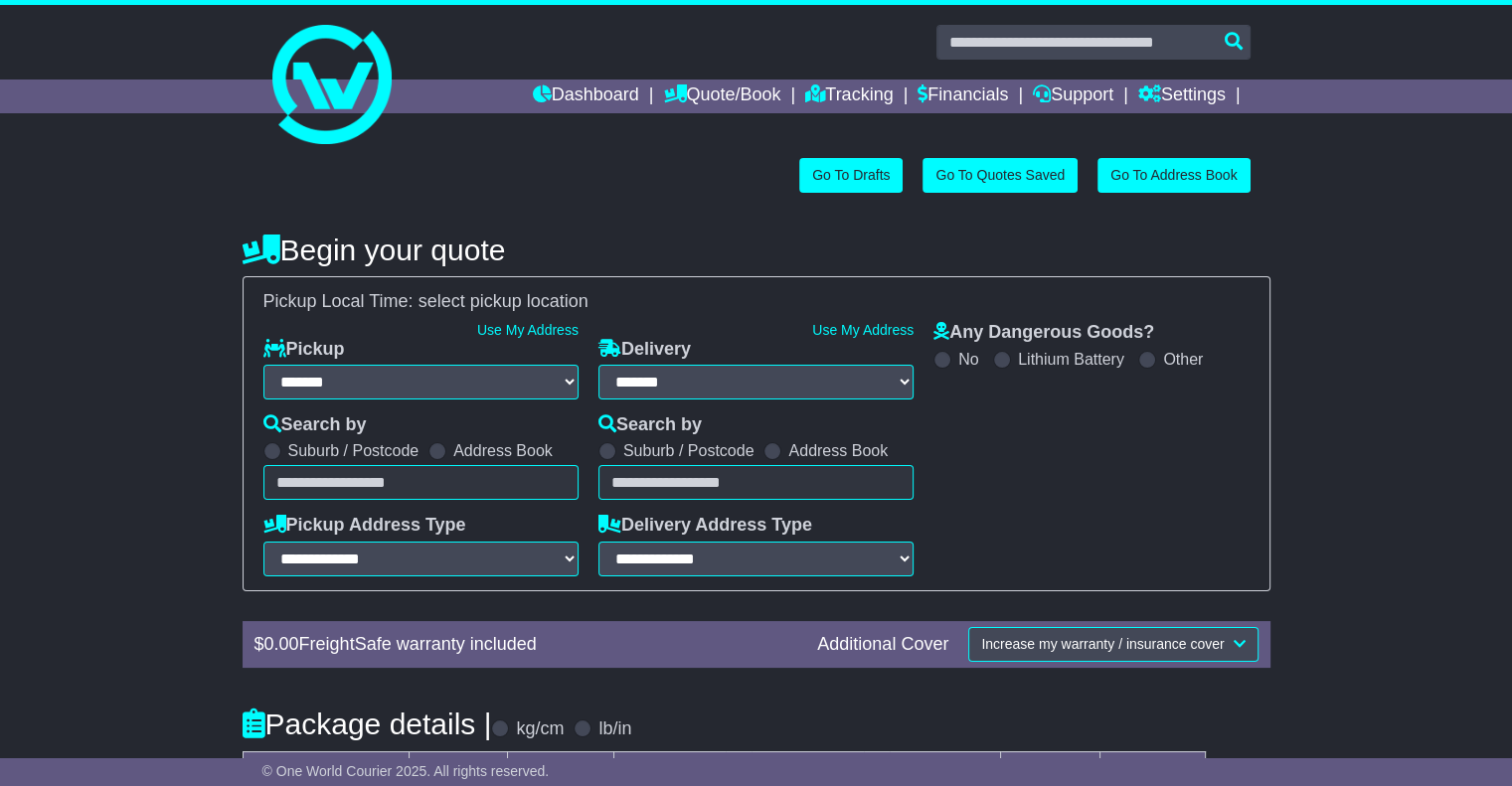 select 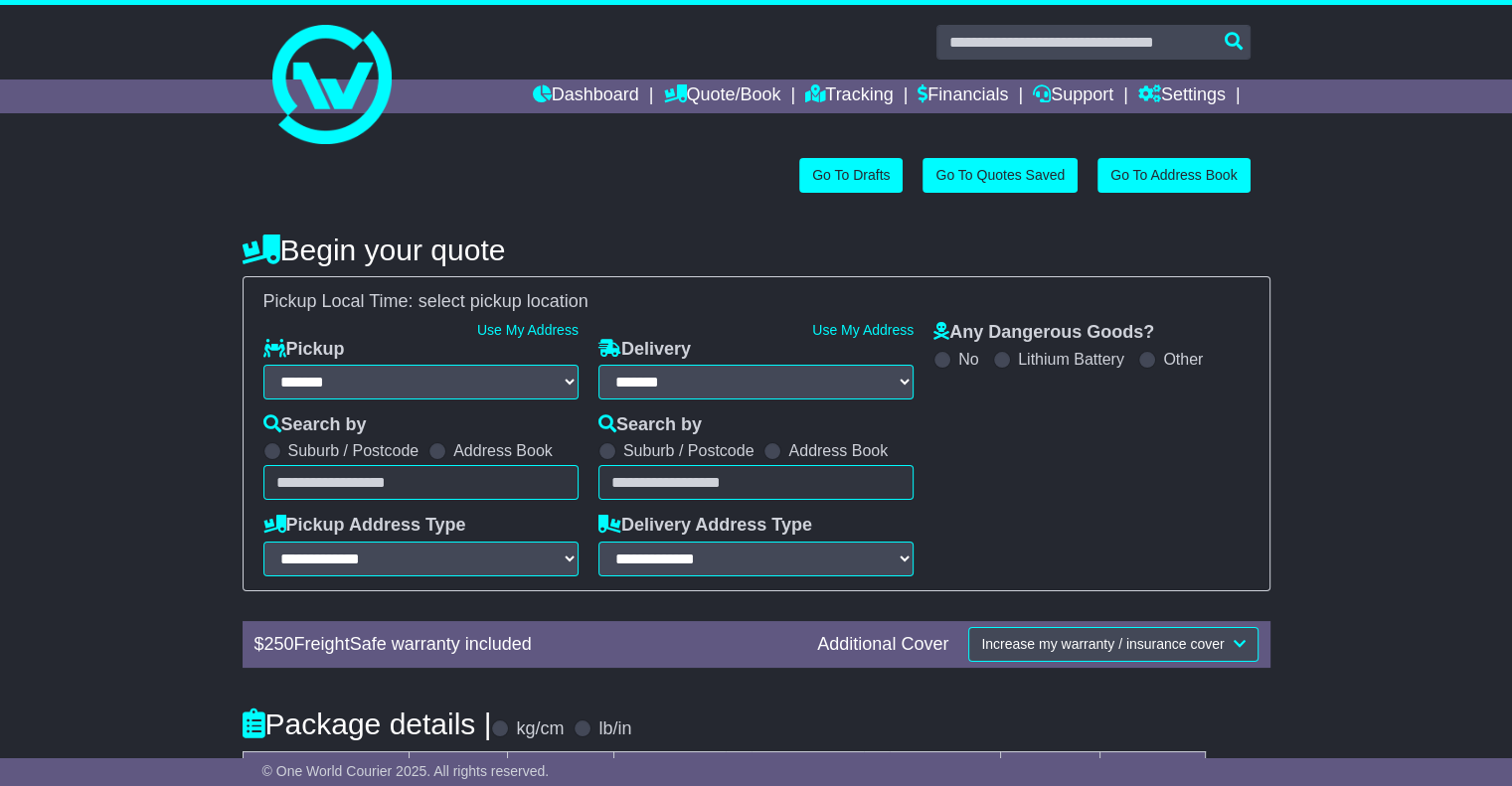 click at bounding box center [420, 482] 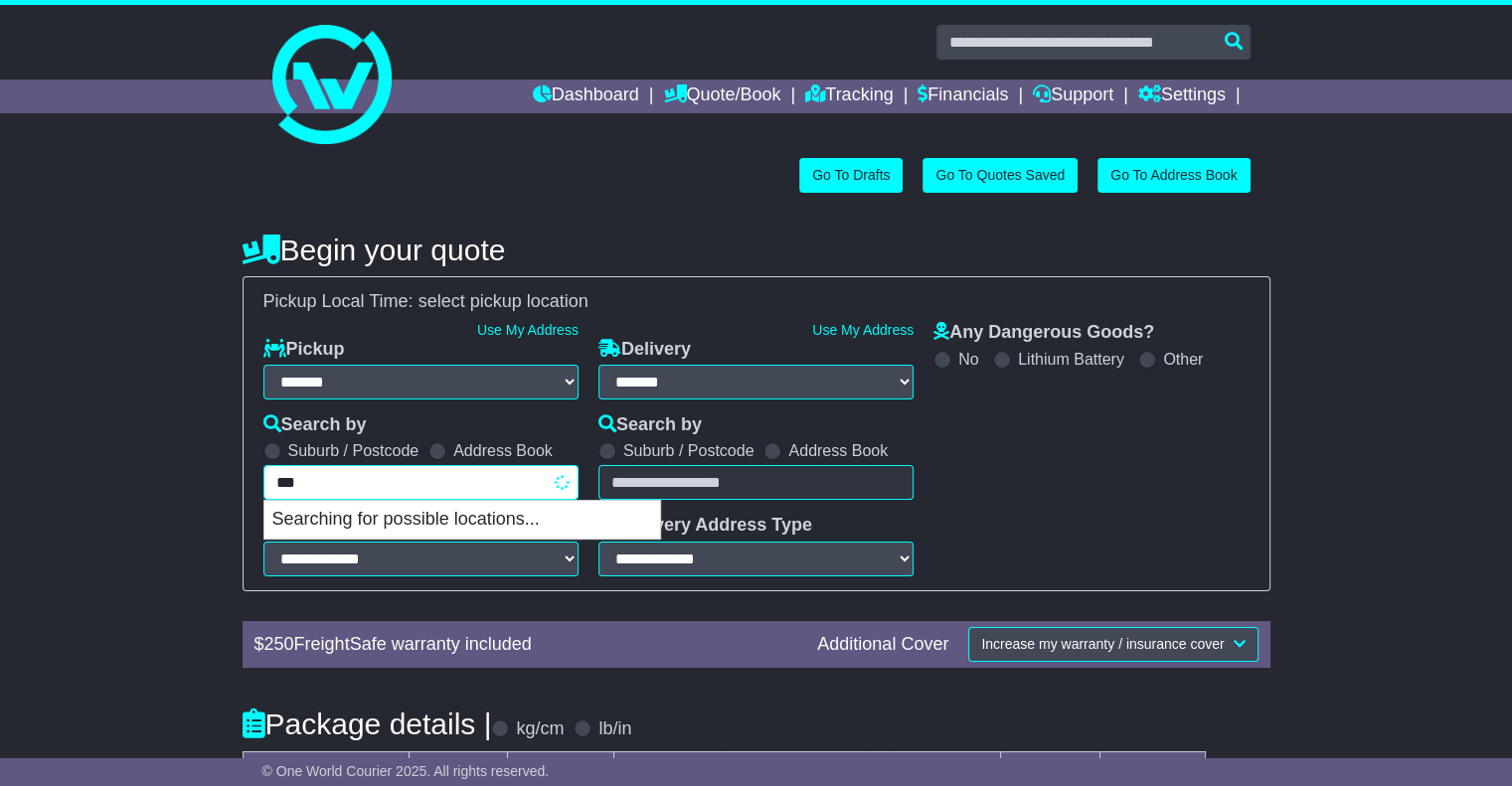 type on "****" 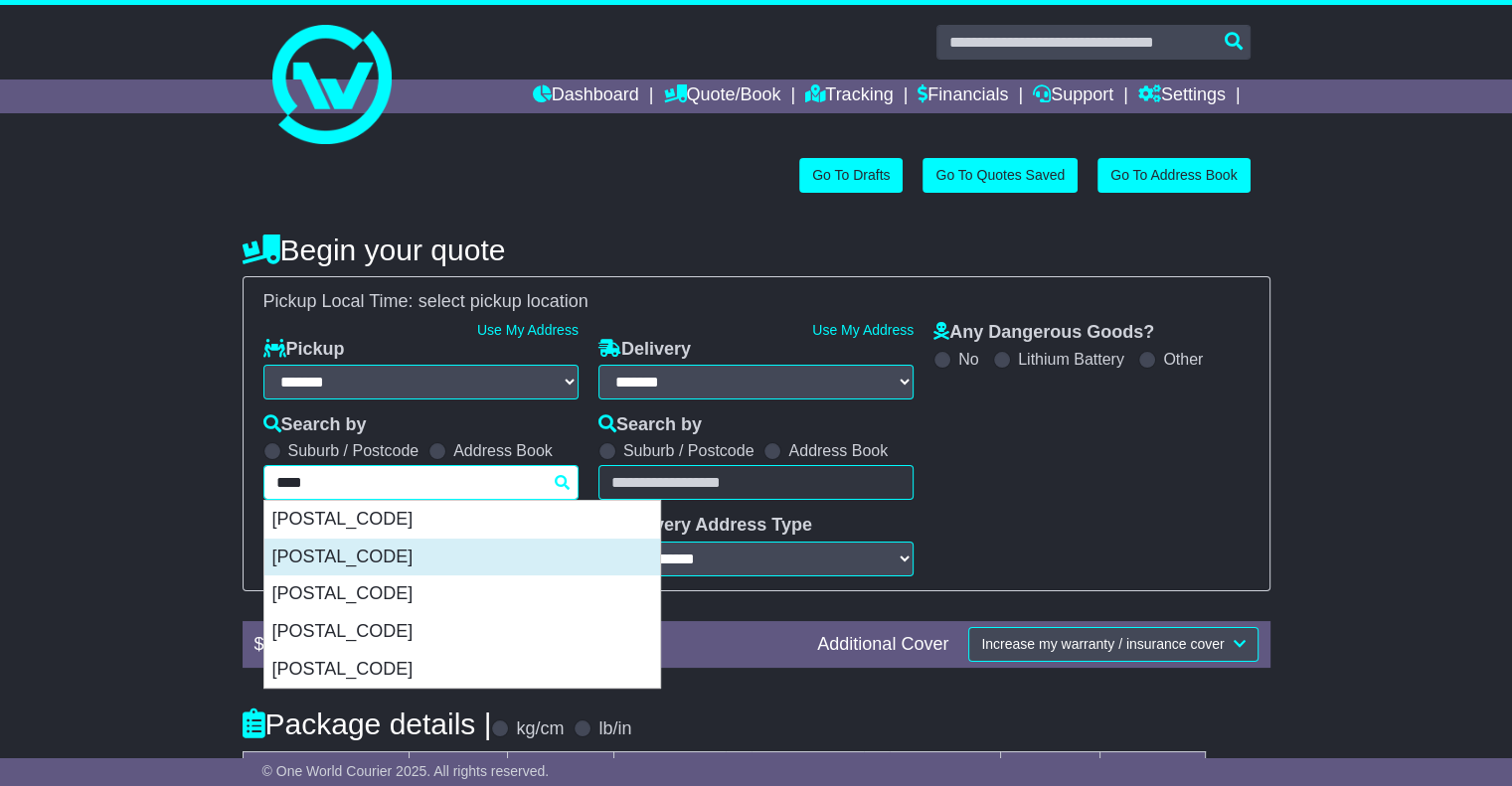 click on "[POSTAL_CODE]" at bounding box center [462, 557] 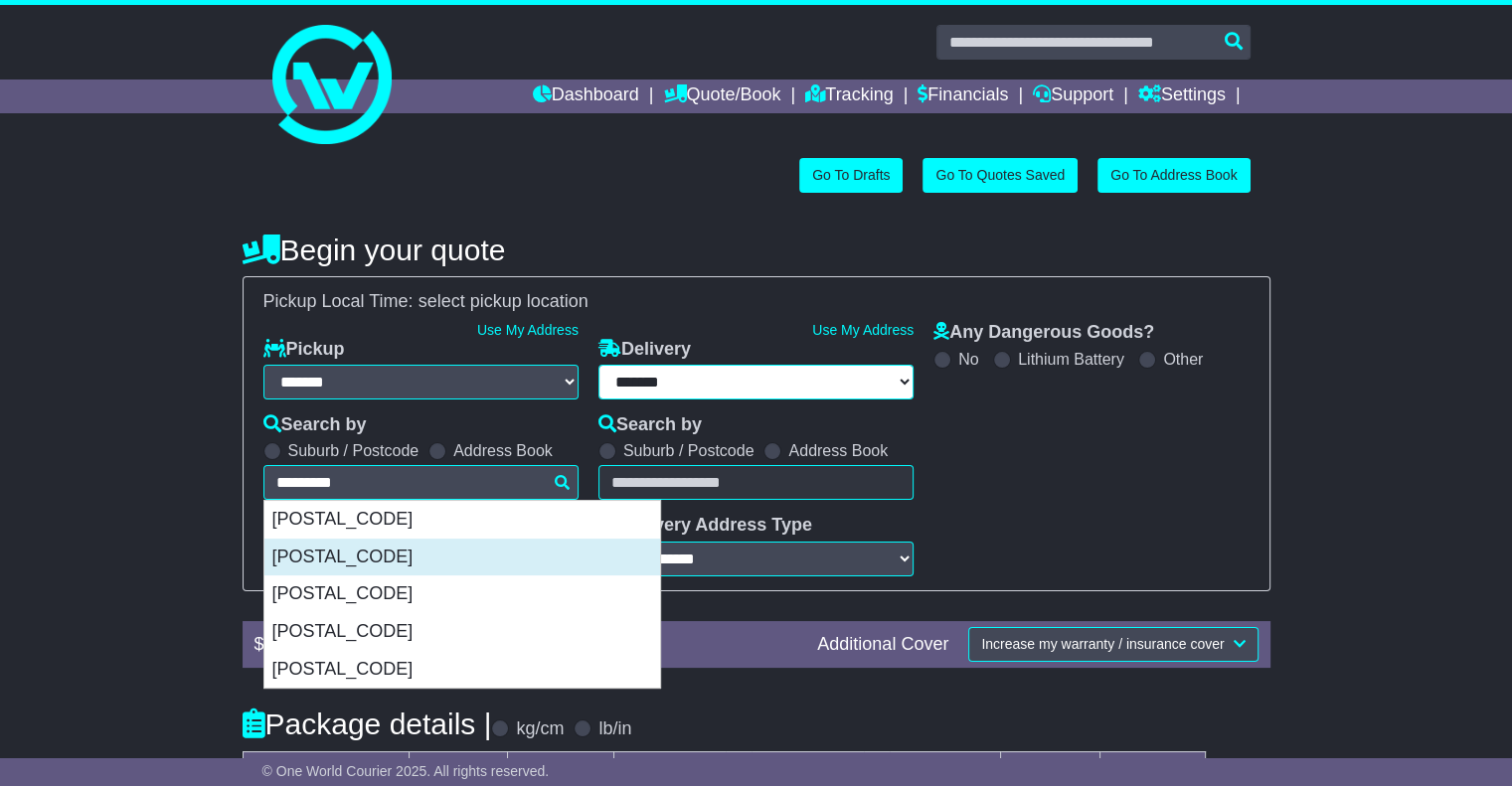 select 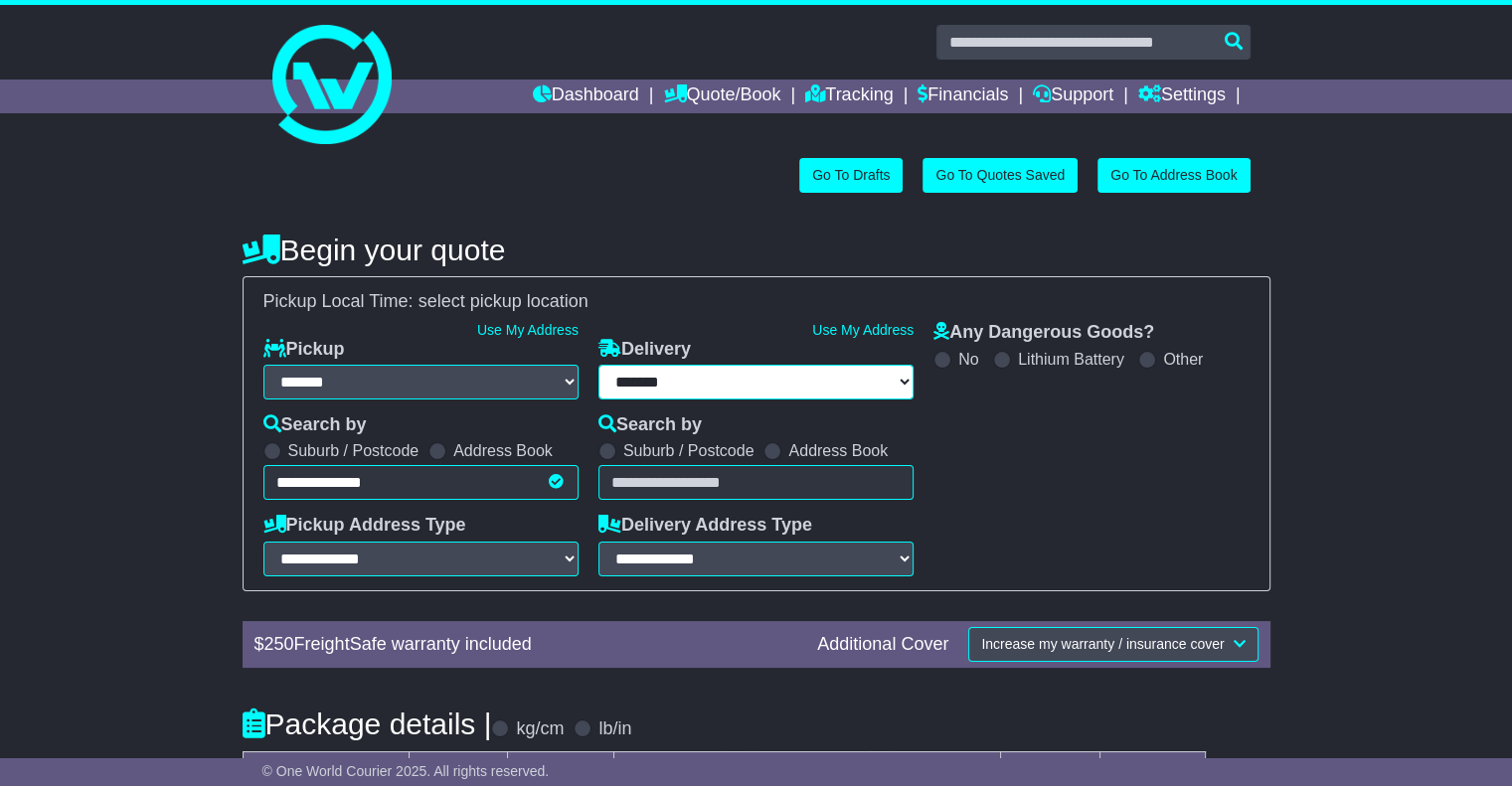type on "**********" 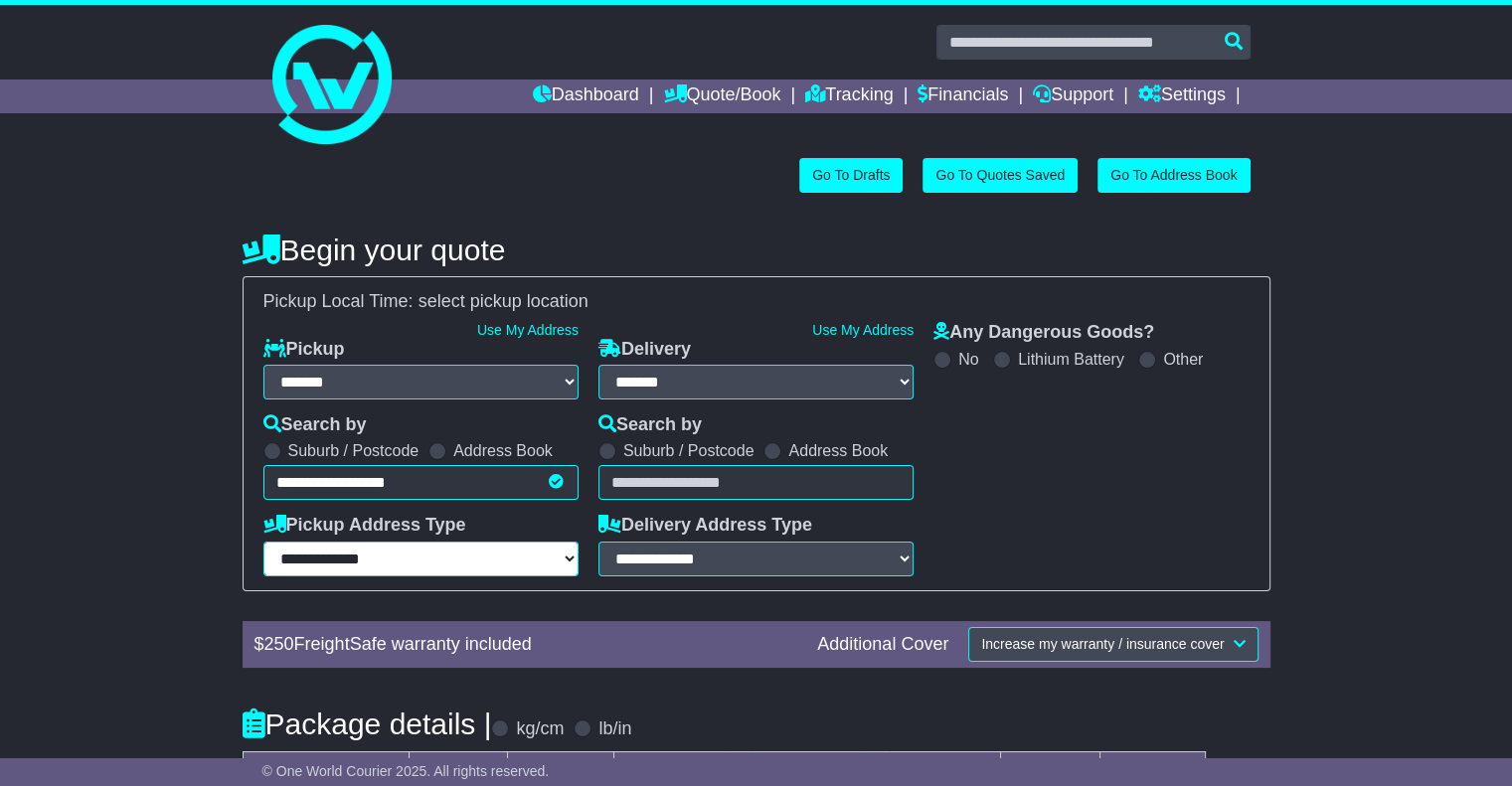 click on "**********" at bounding box center (420, 558) 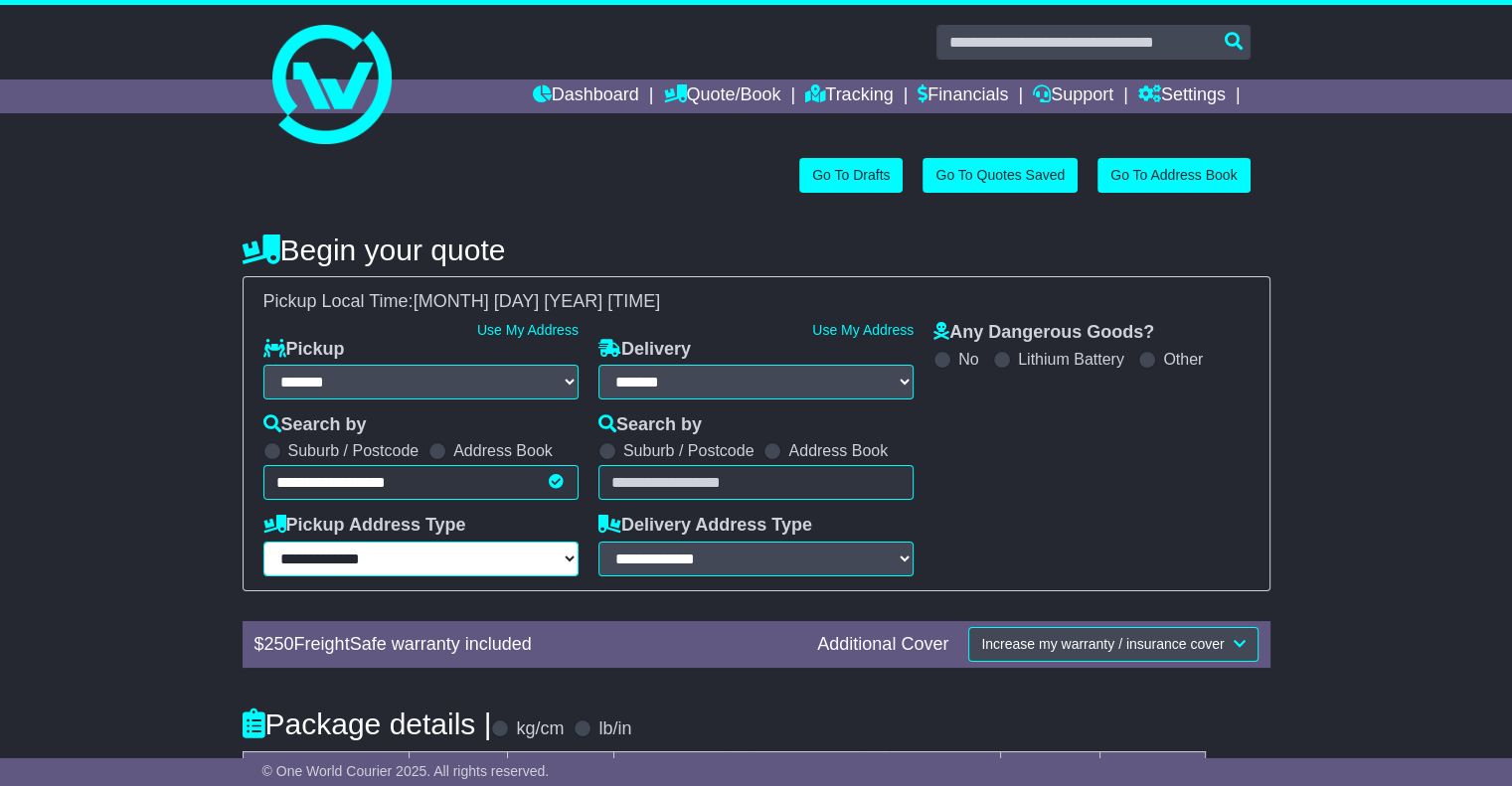 select on "**********" 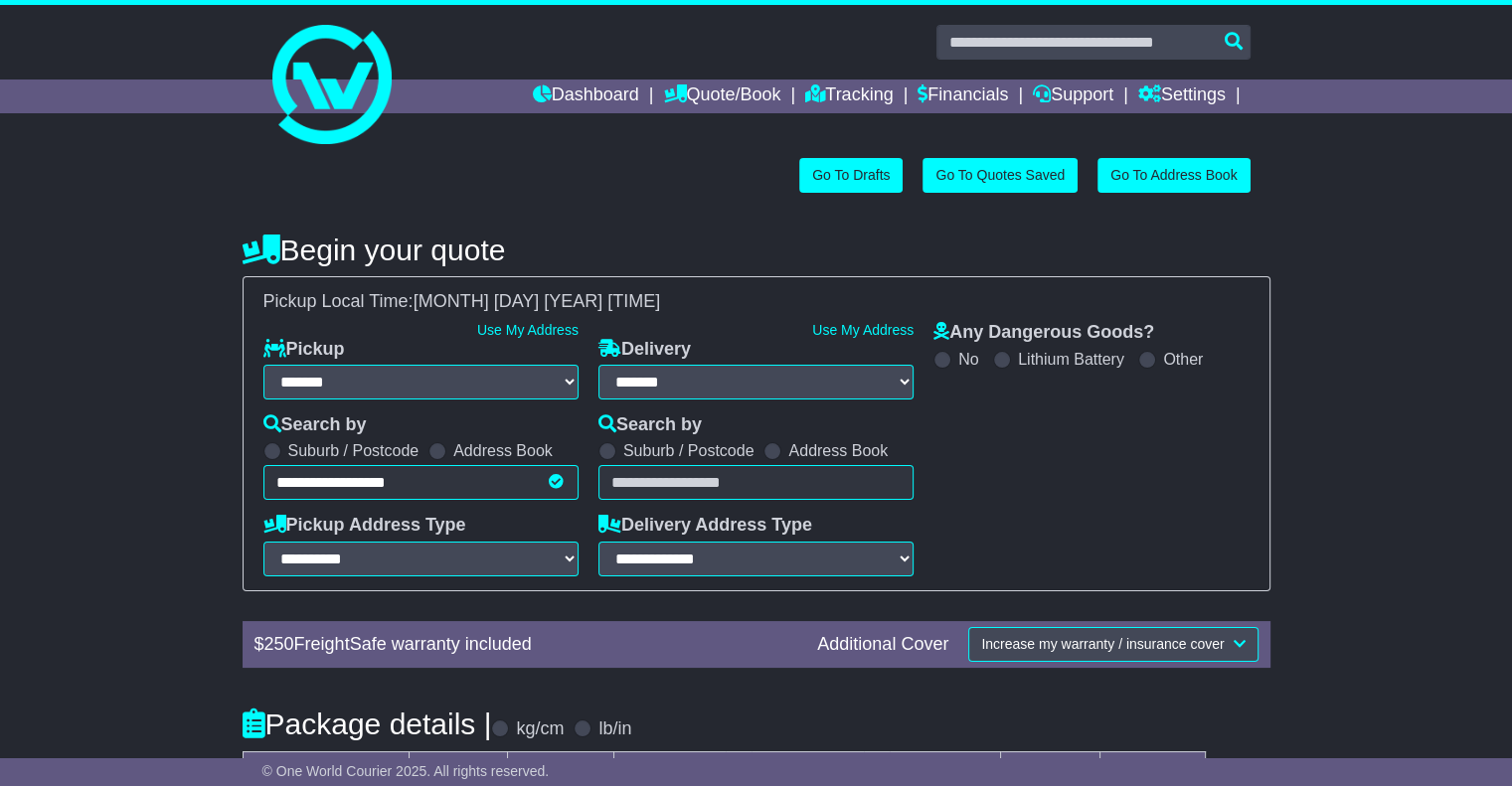 click at bounding box center [756, 482] 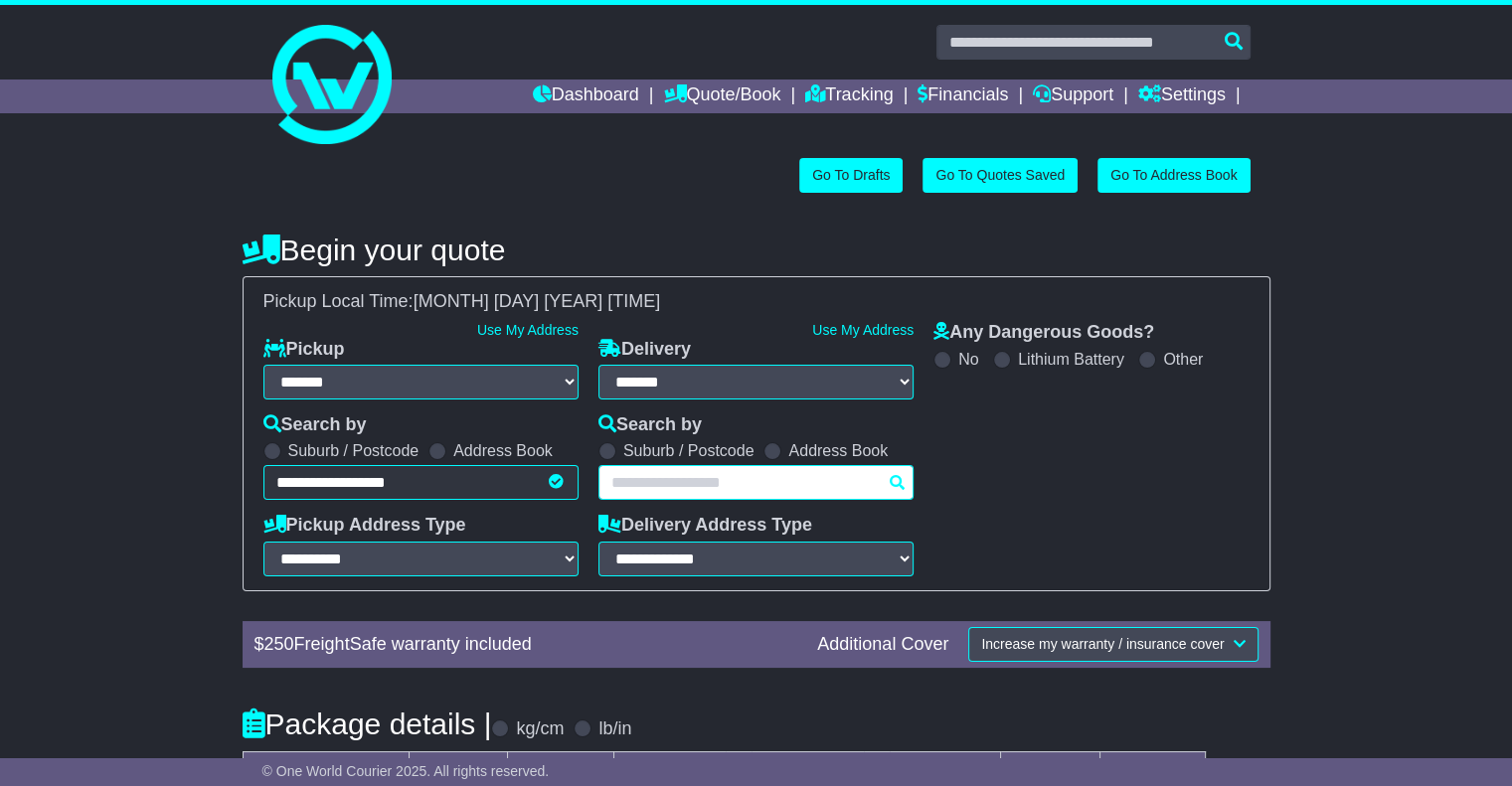 paste on "****" 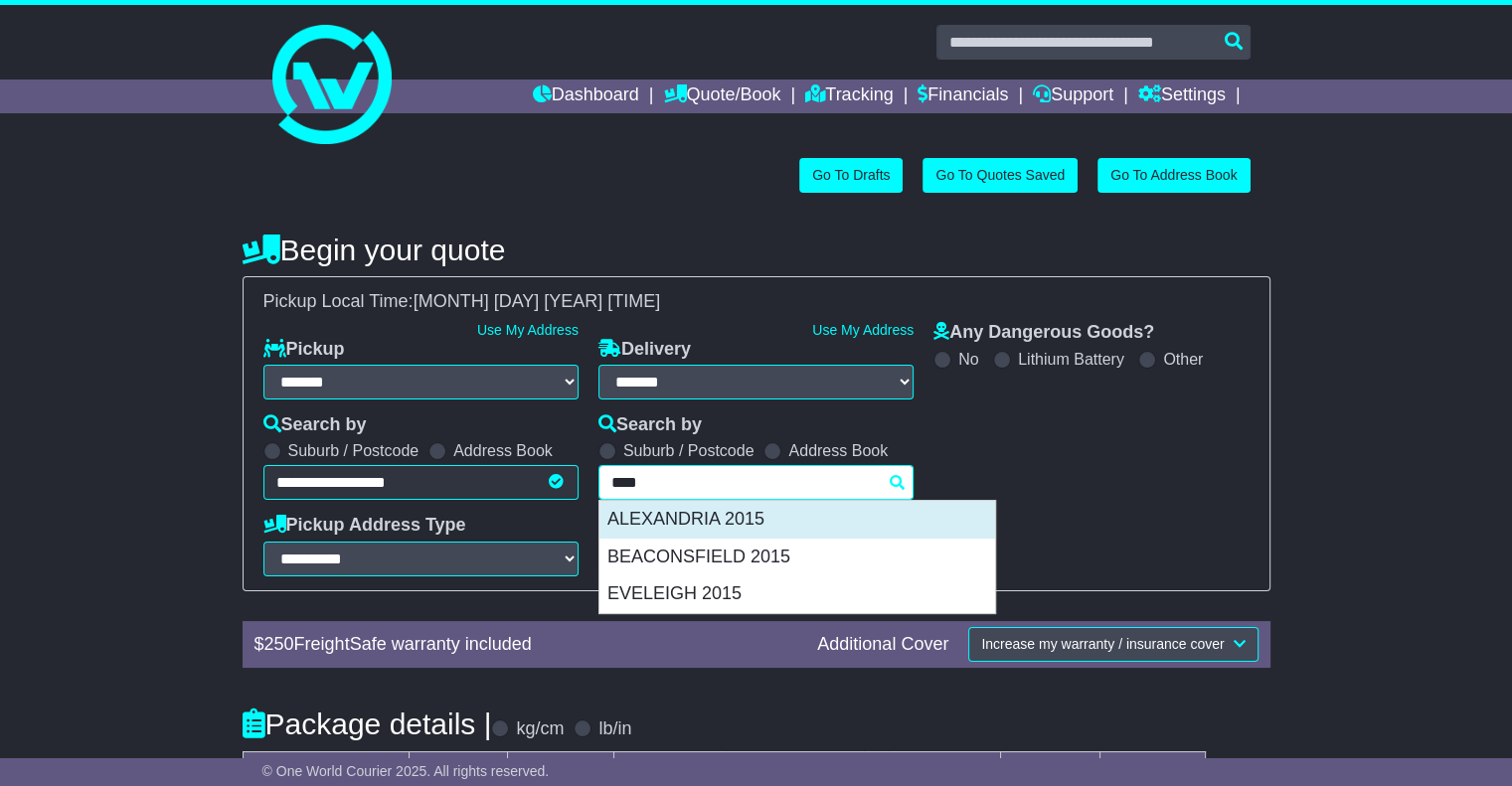 click on "ALEXANDRIA 2015" at bounding box center (797, 520) 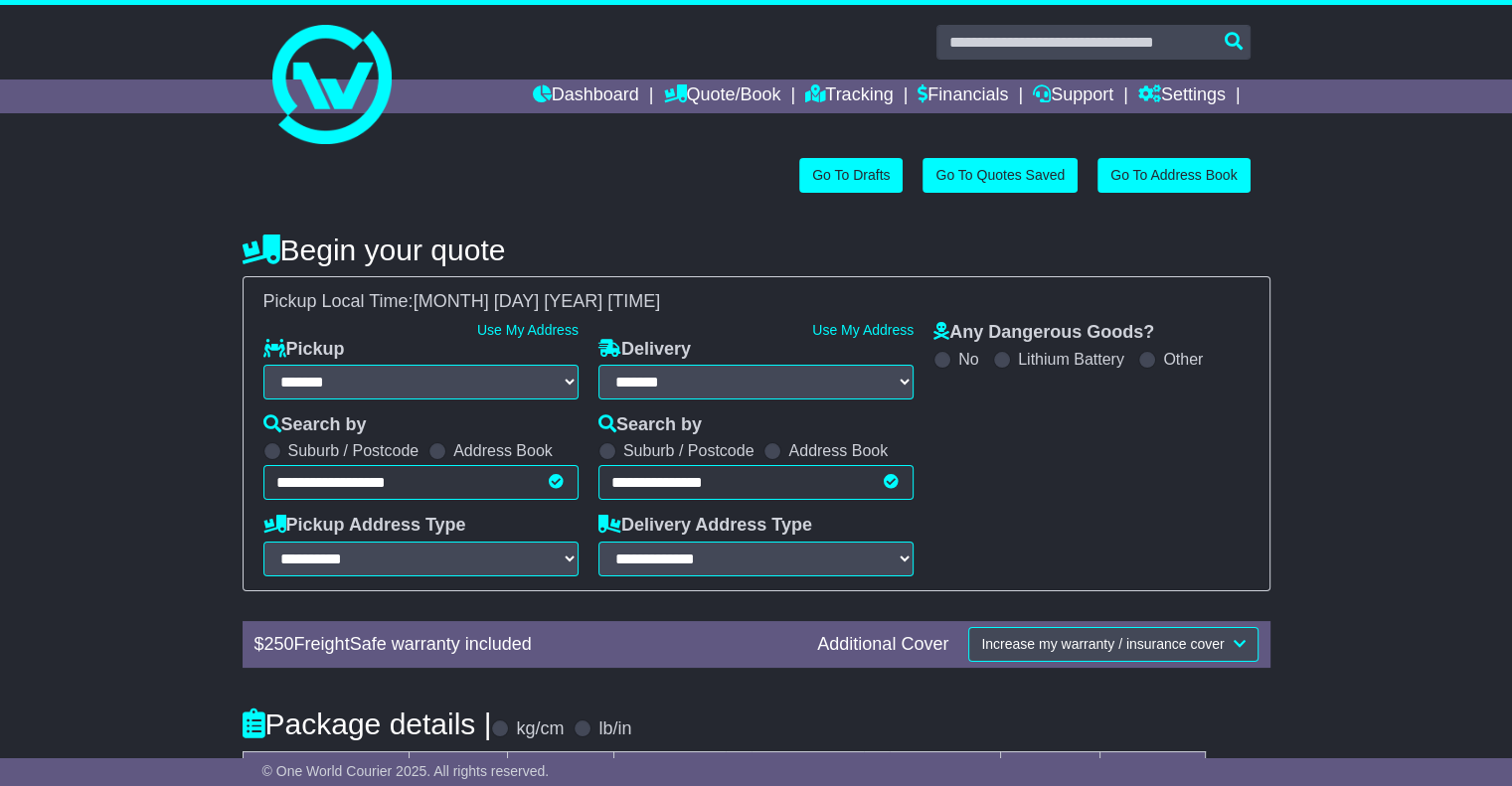 type on "**********" 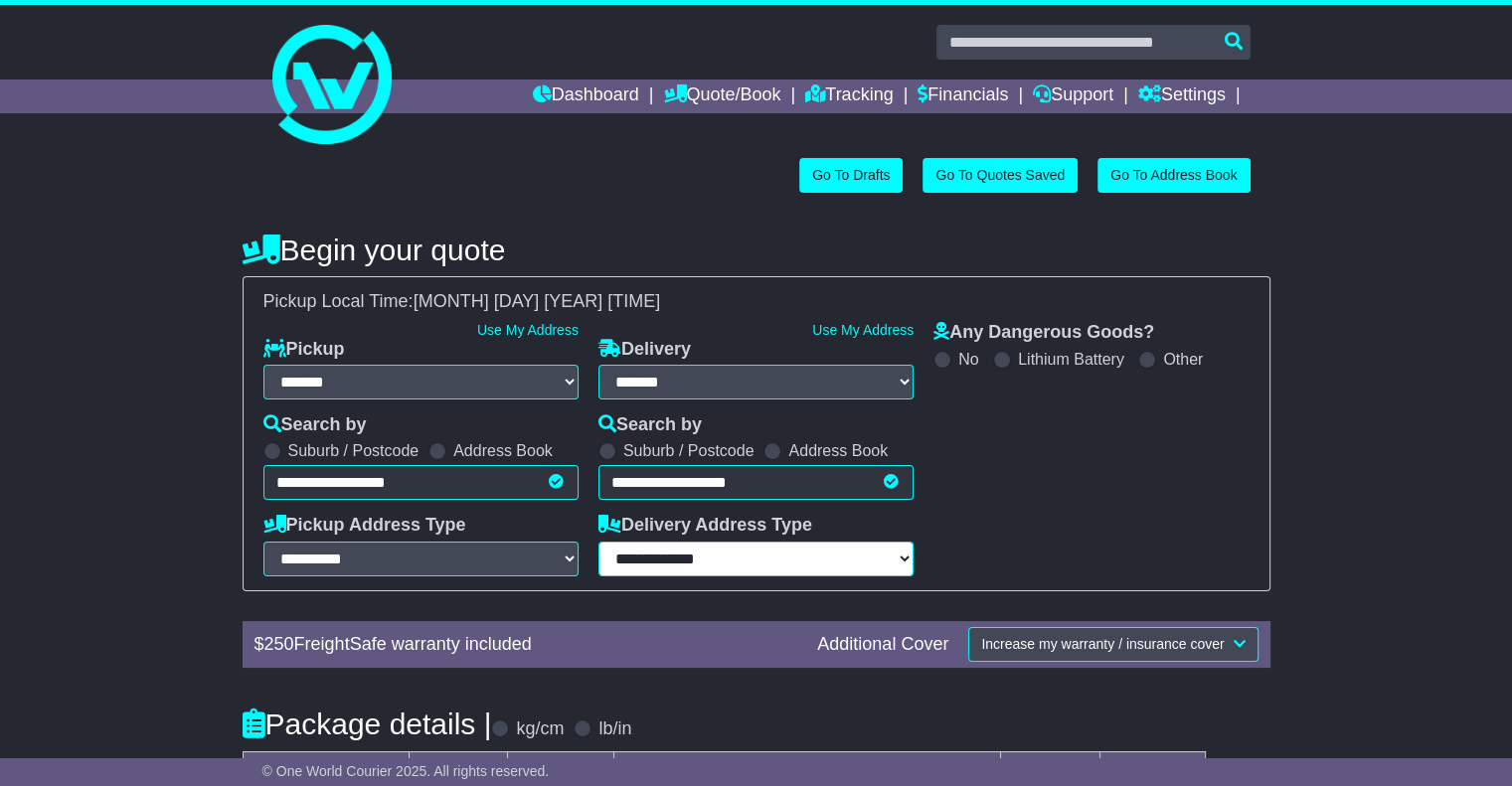 click on "**********" at bounding box center (756, 558) 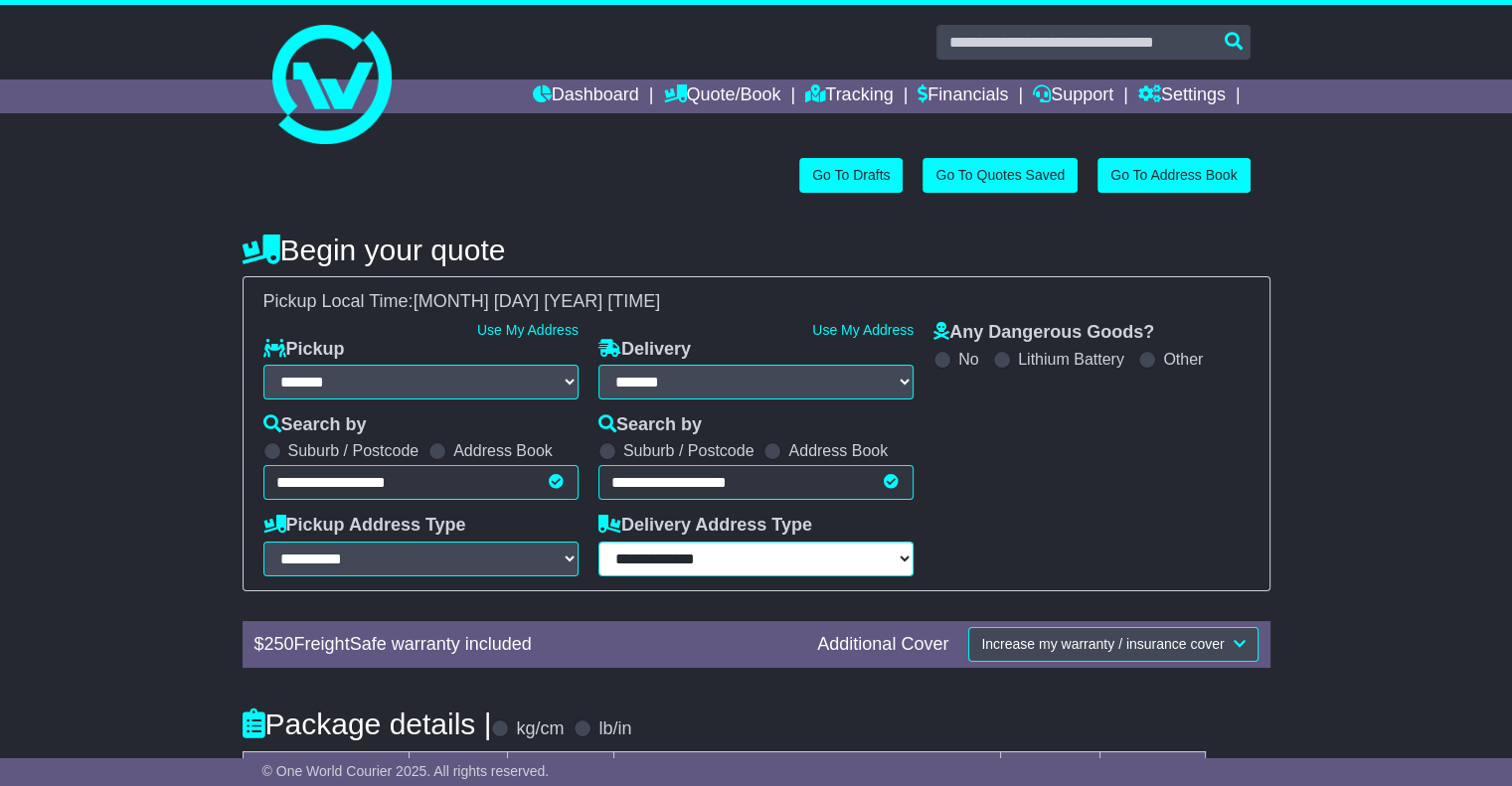 select on "**********" 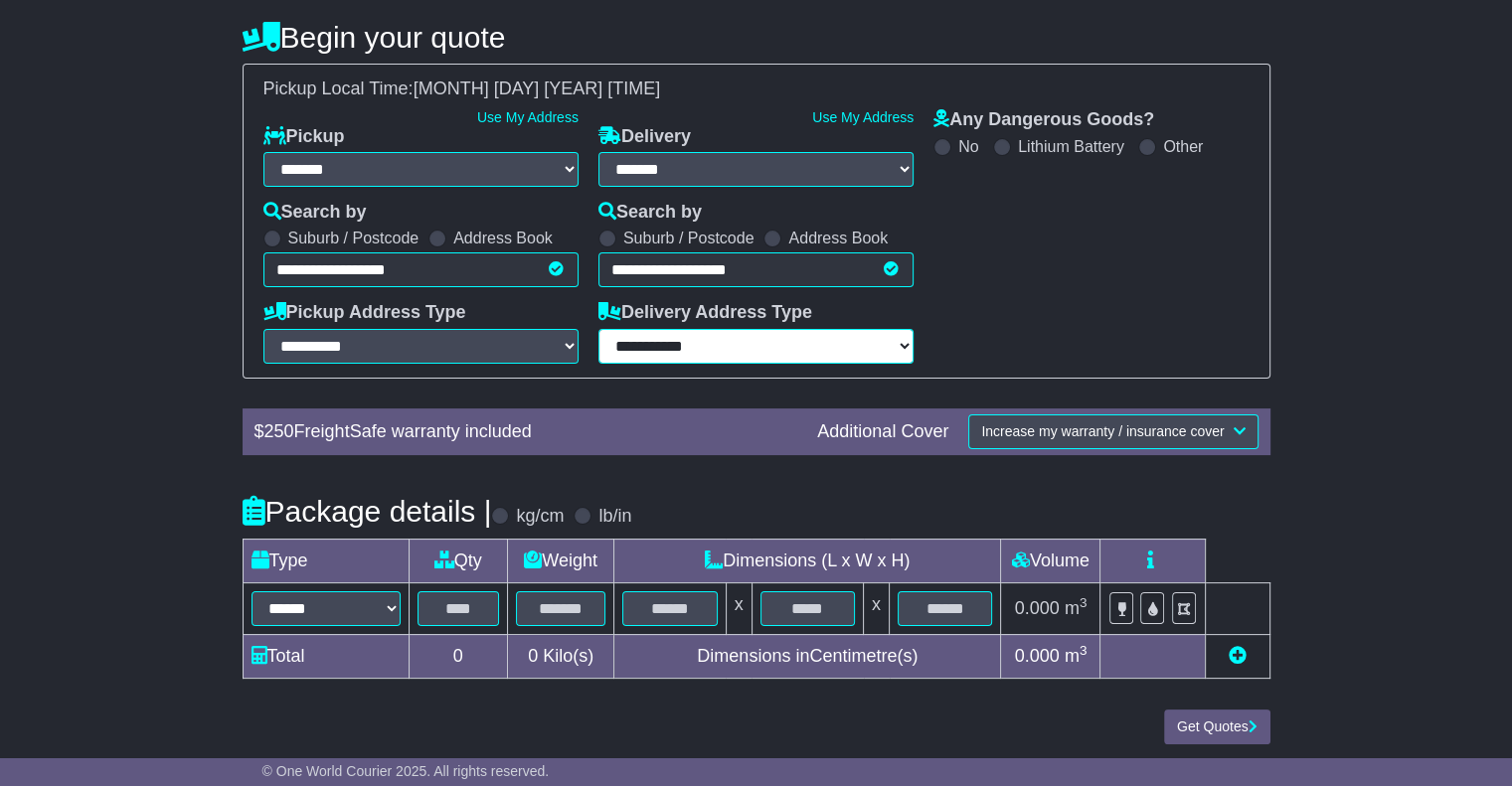 scroll, scrollTop: 218, scrollLeft: 0, axis: vertical 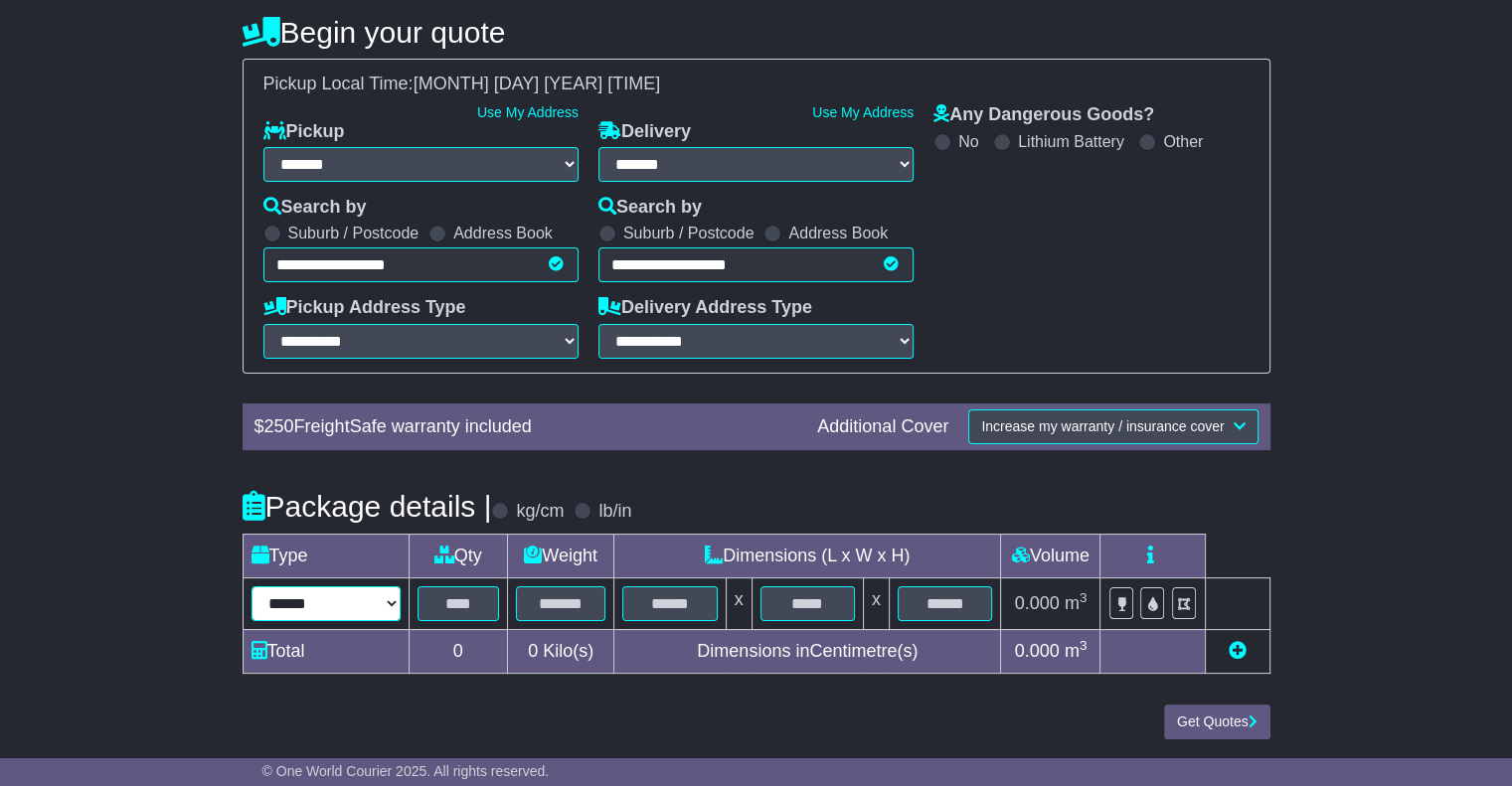 click on "****** ****** *** ******** ***** **** **** ****** *** *******" at bounding box center (326, 603) 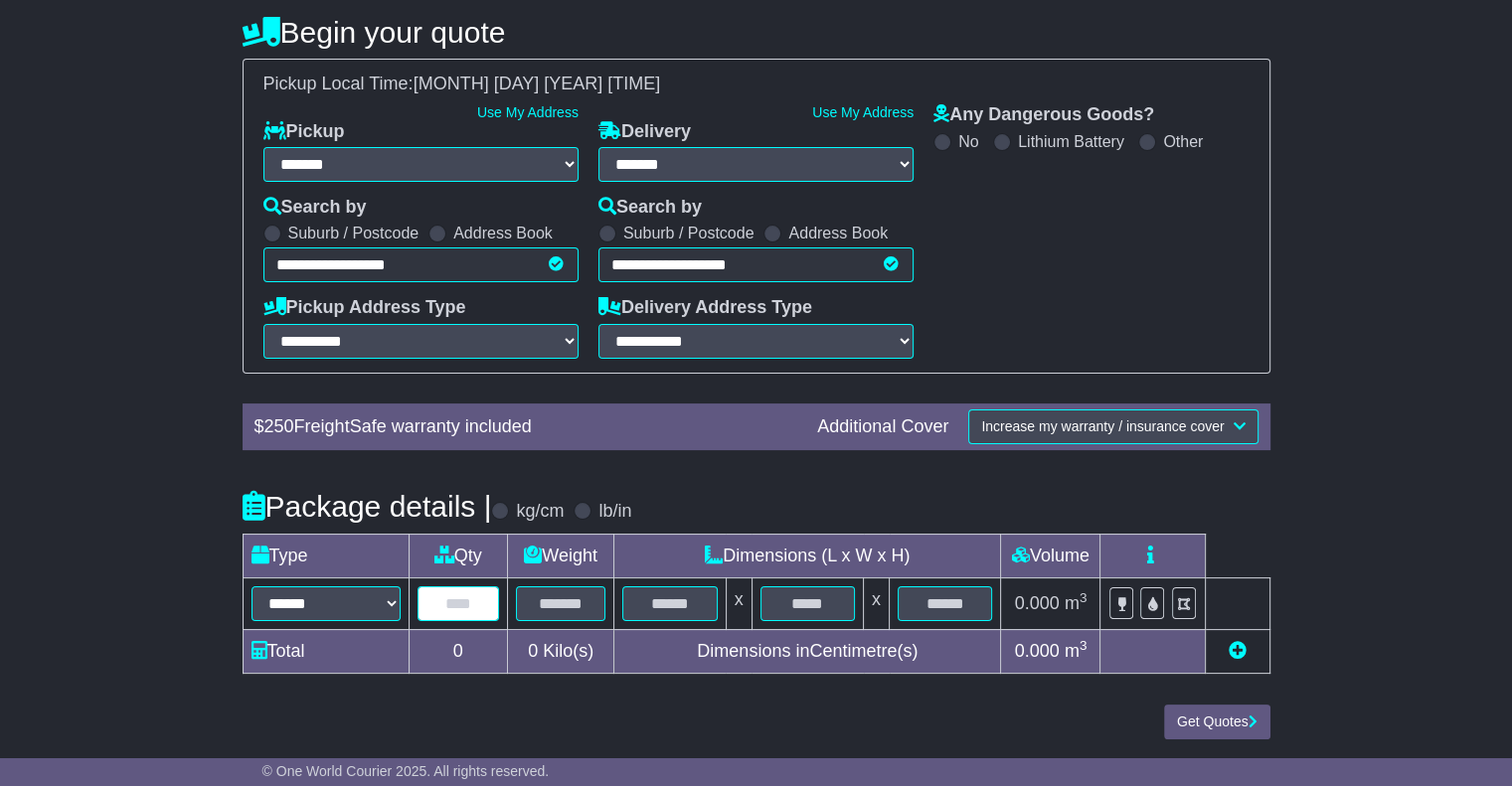 click at bounding box center (458, 603) 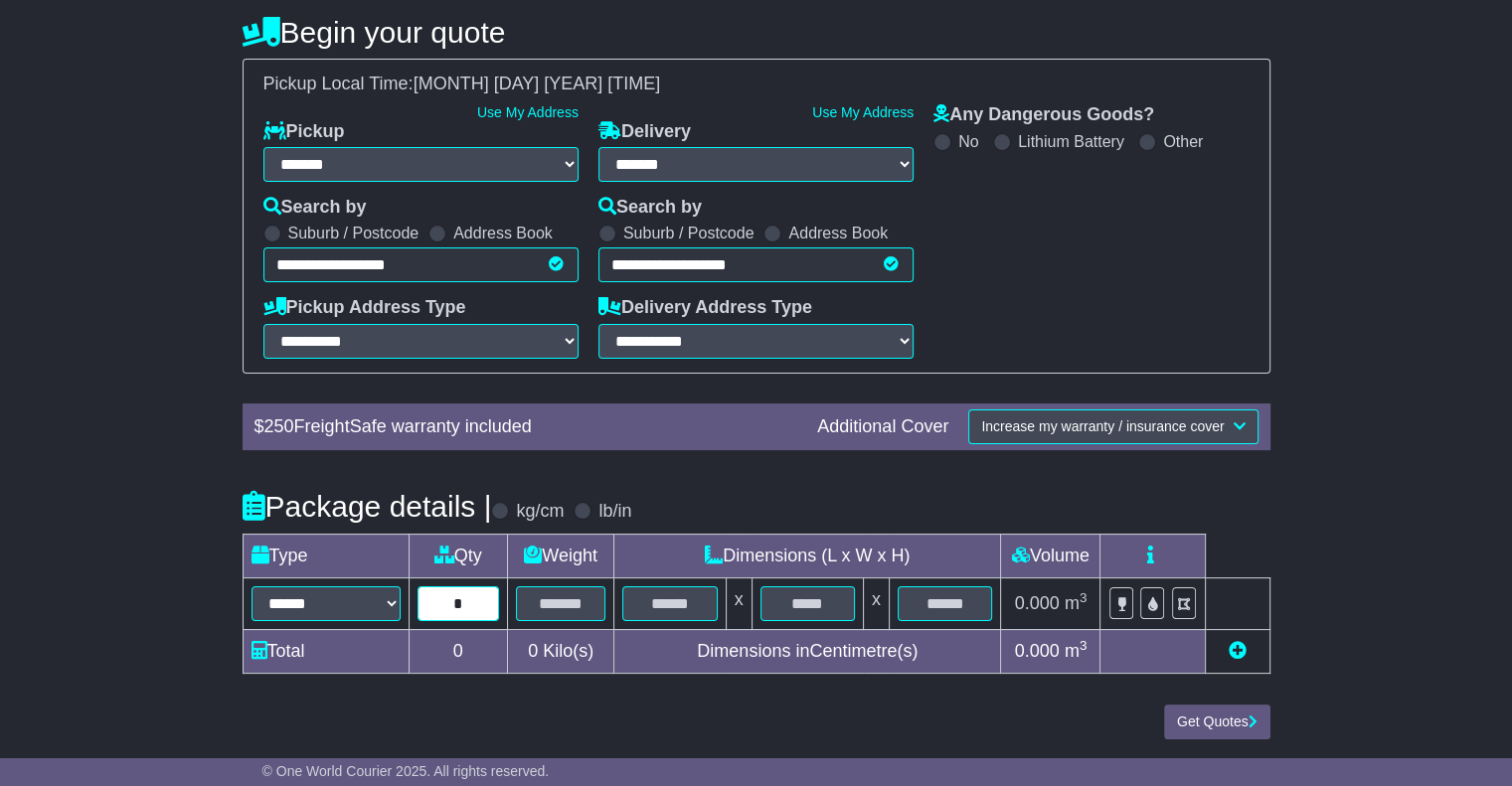 type on "*" 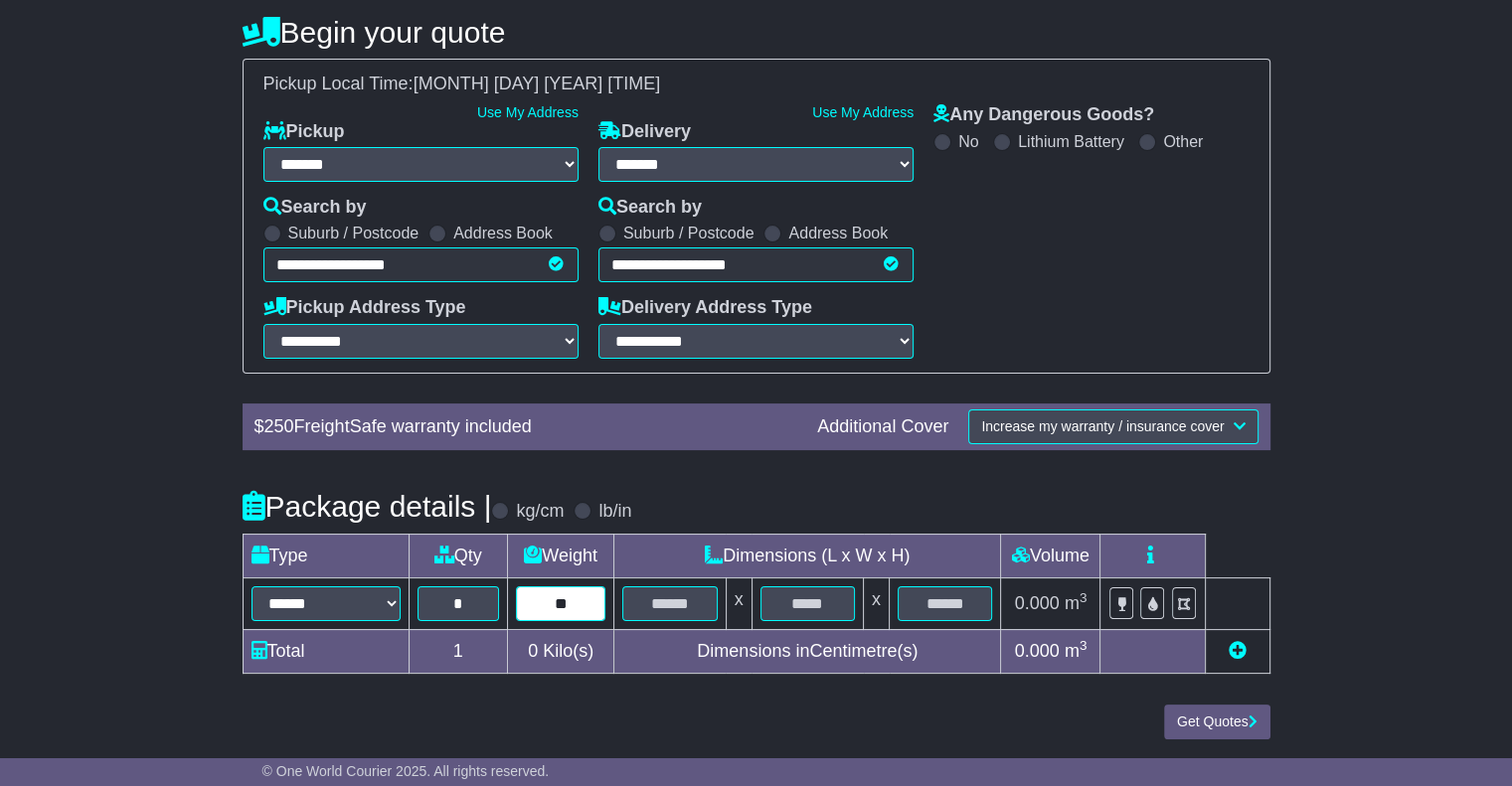 type on "**" 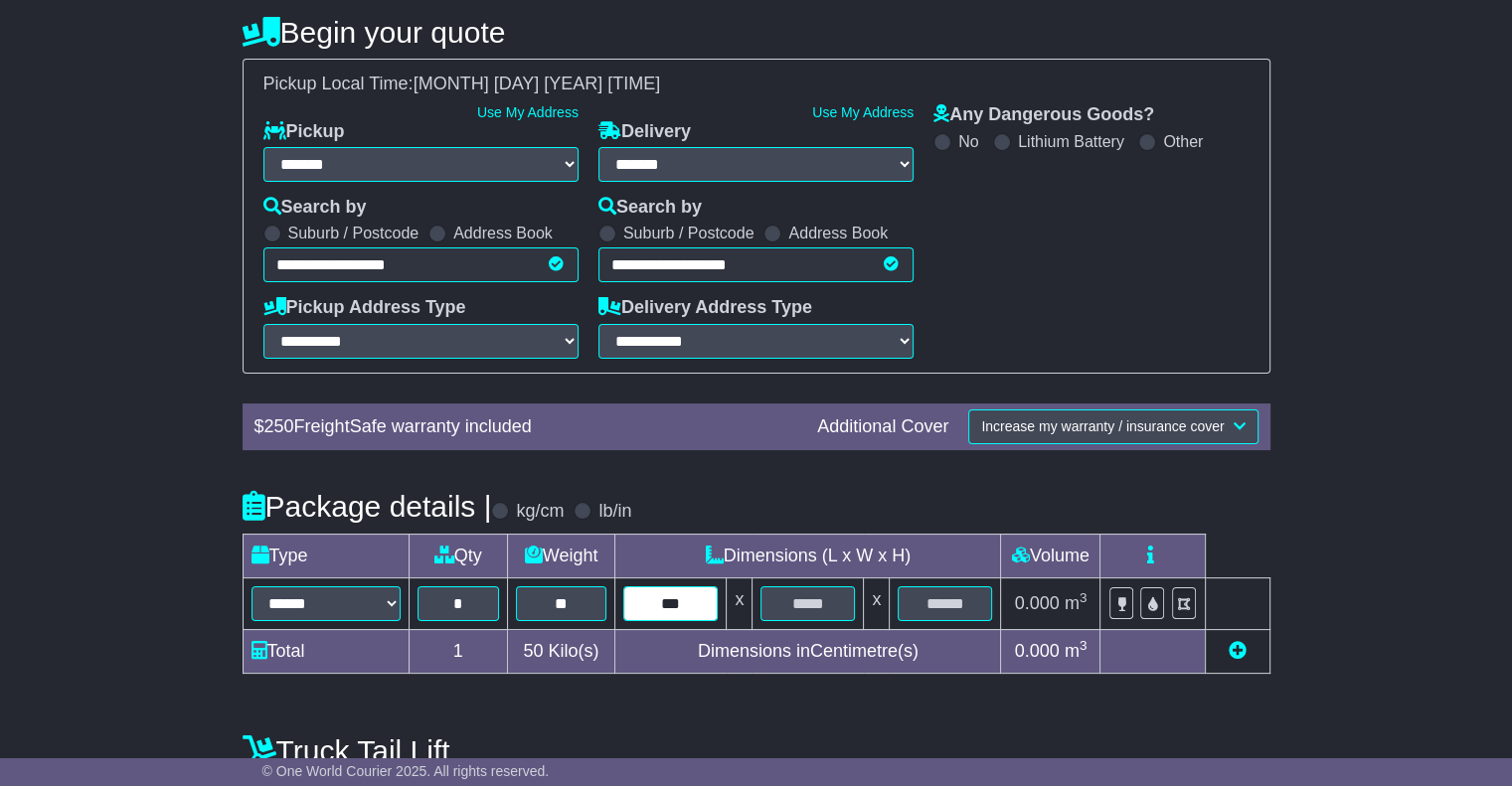 type on "***" 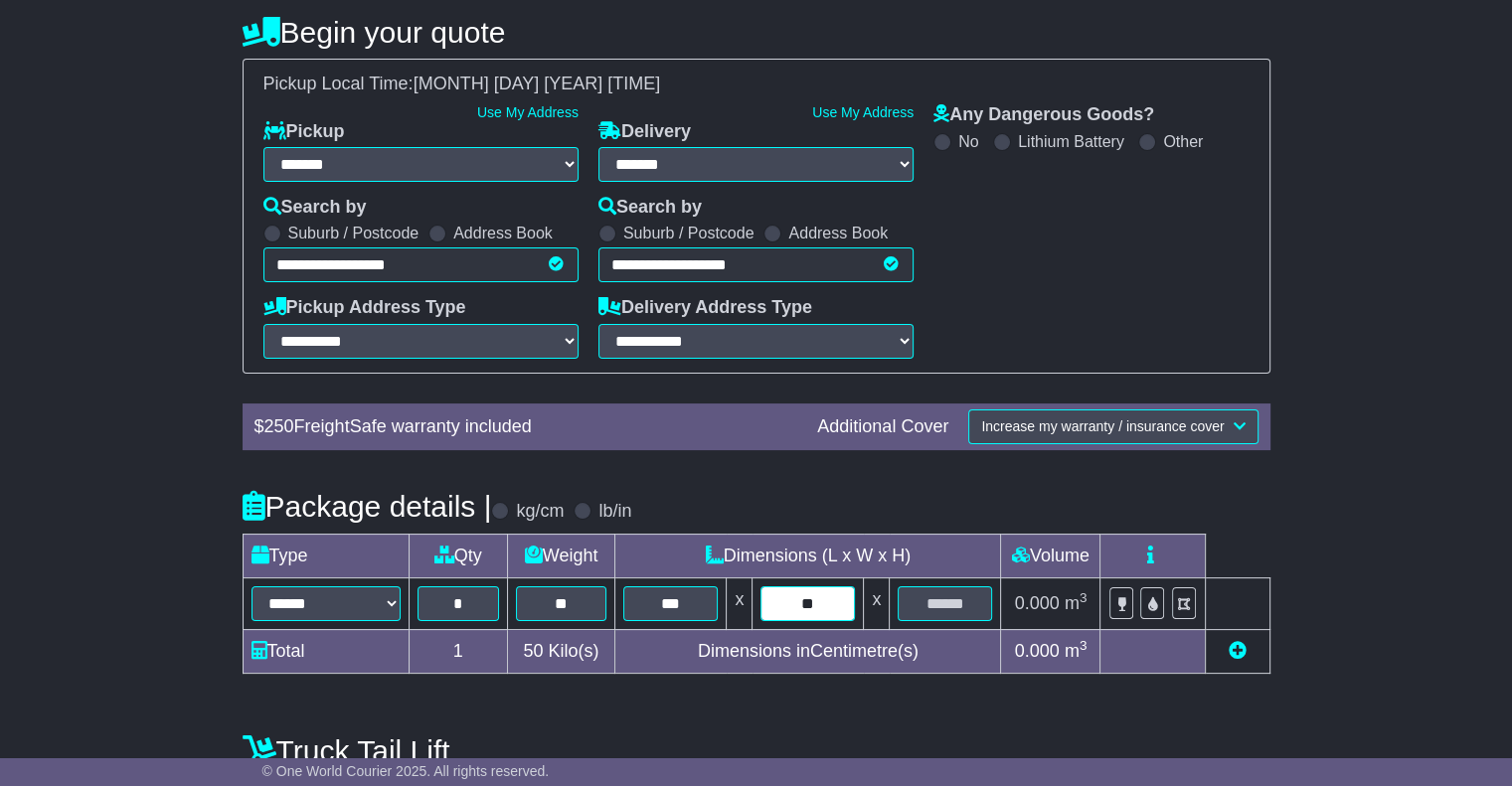 type on "**" 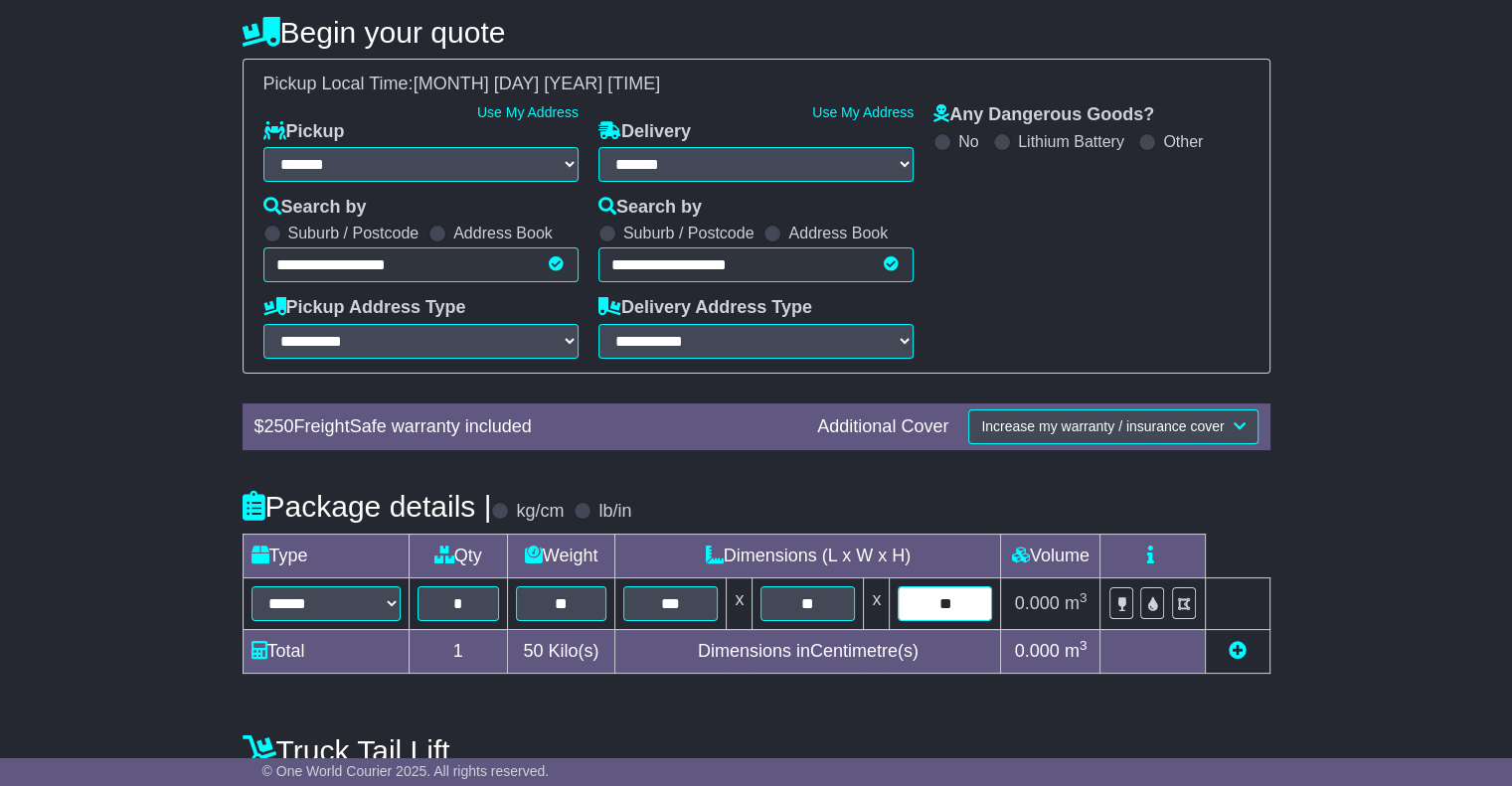 type on "**" 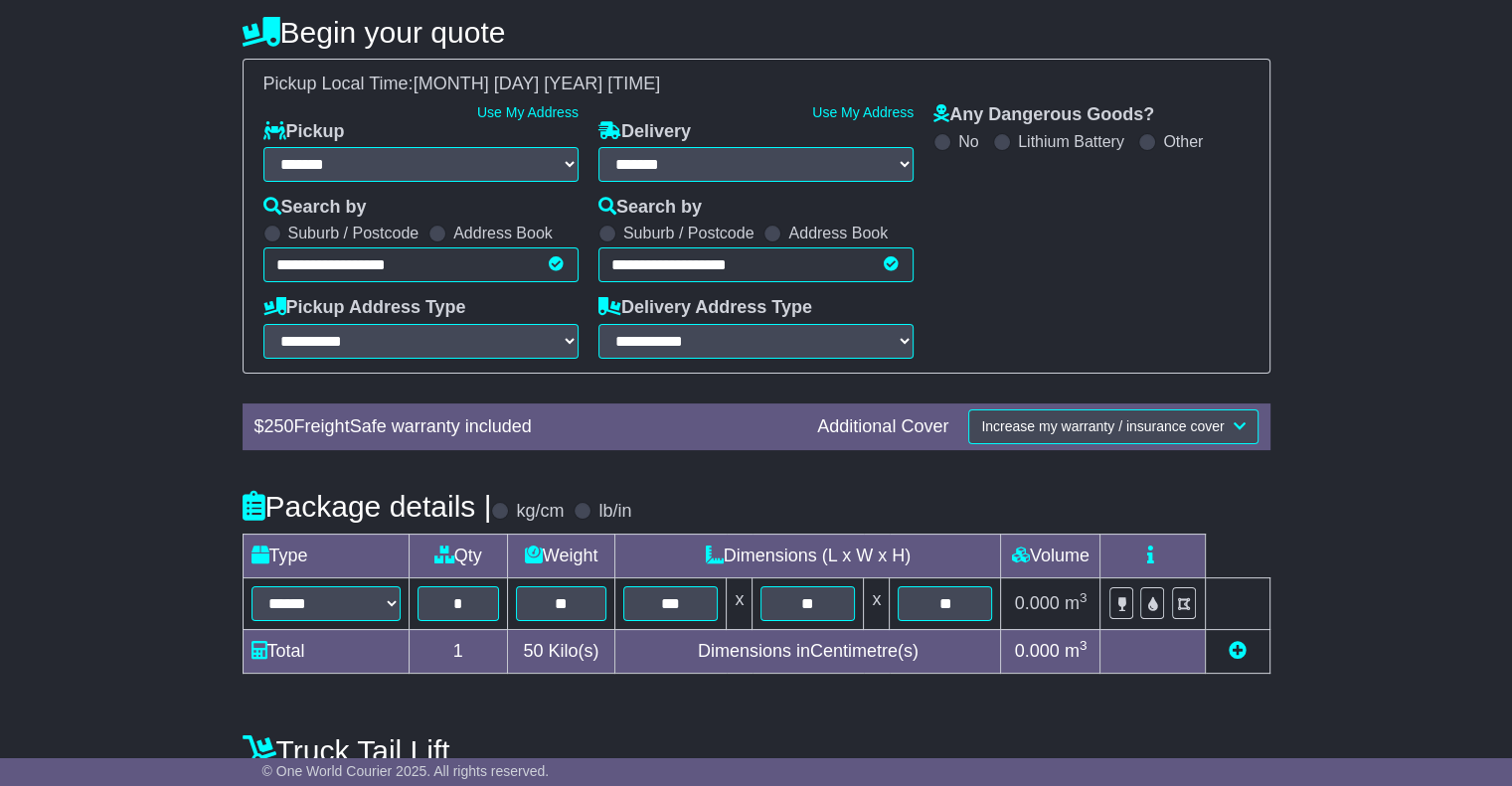 click on "**********" at bounding box center [756, 403] 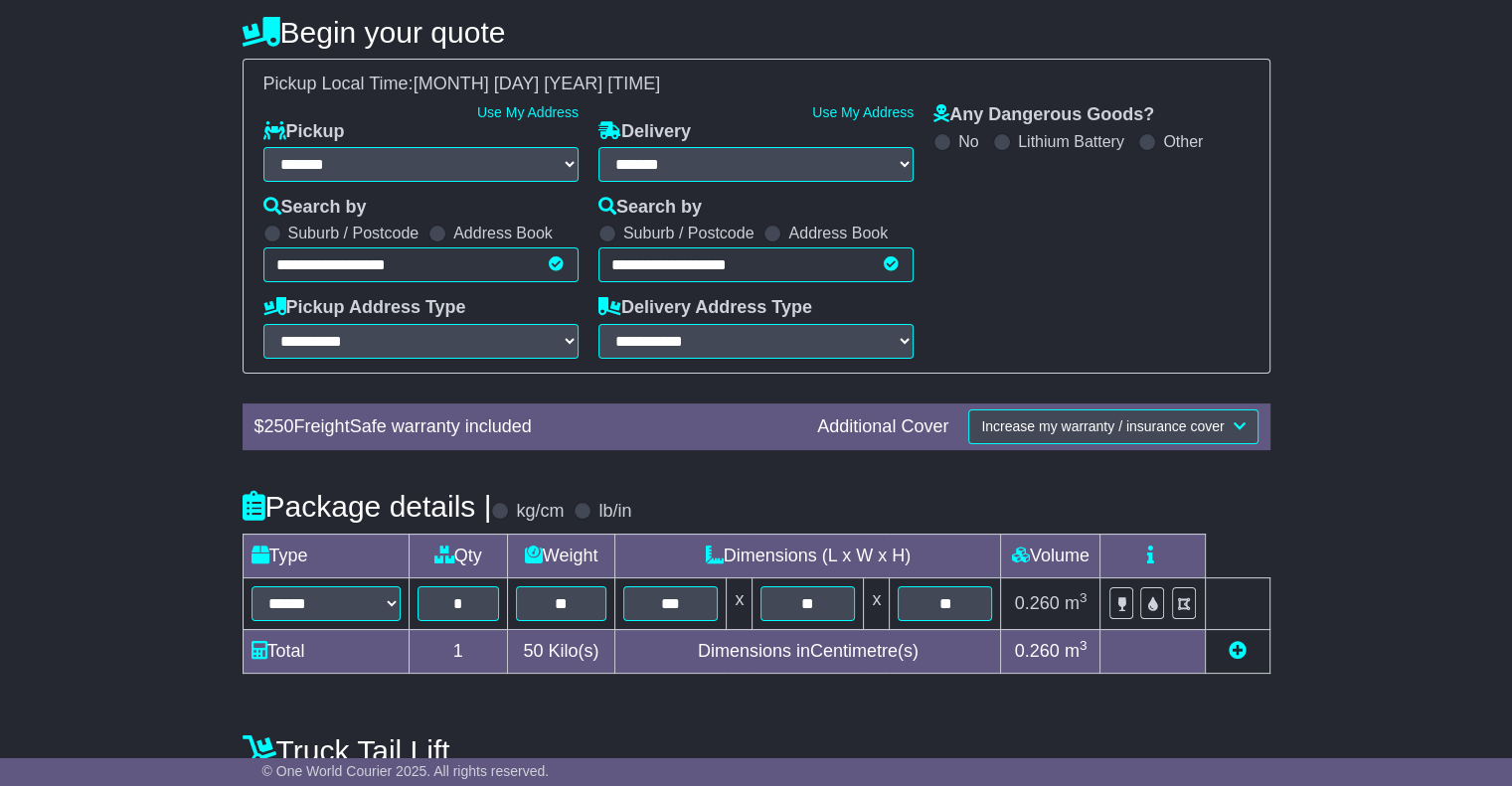 scroll, scrollTop: 346, scrollLeft: 0, axis: vertical 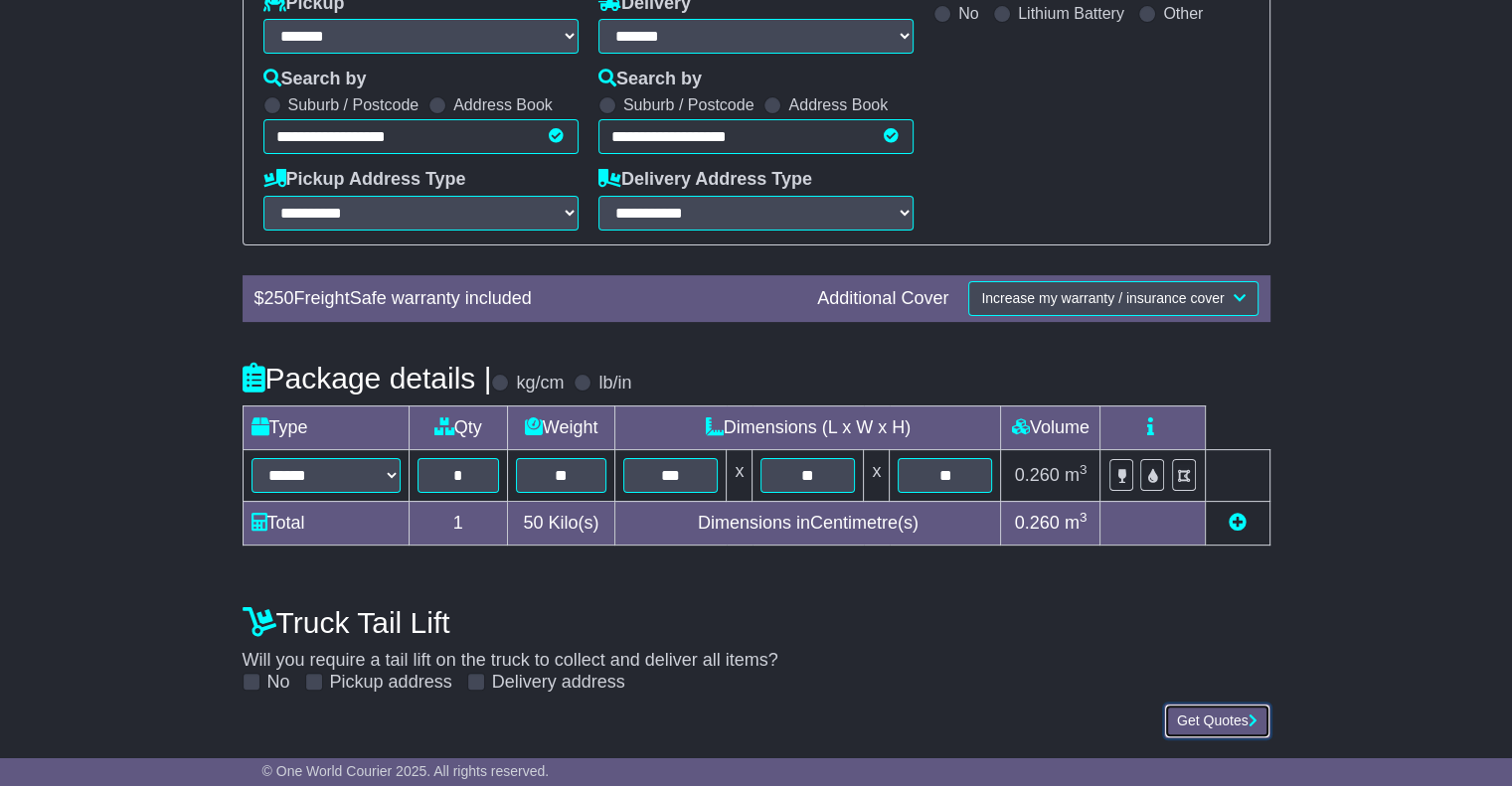 click on "Get Quotes" at bounding box center [1217, 720] 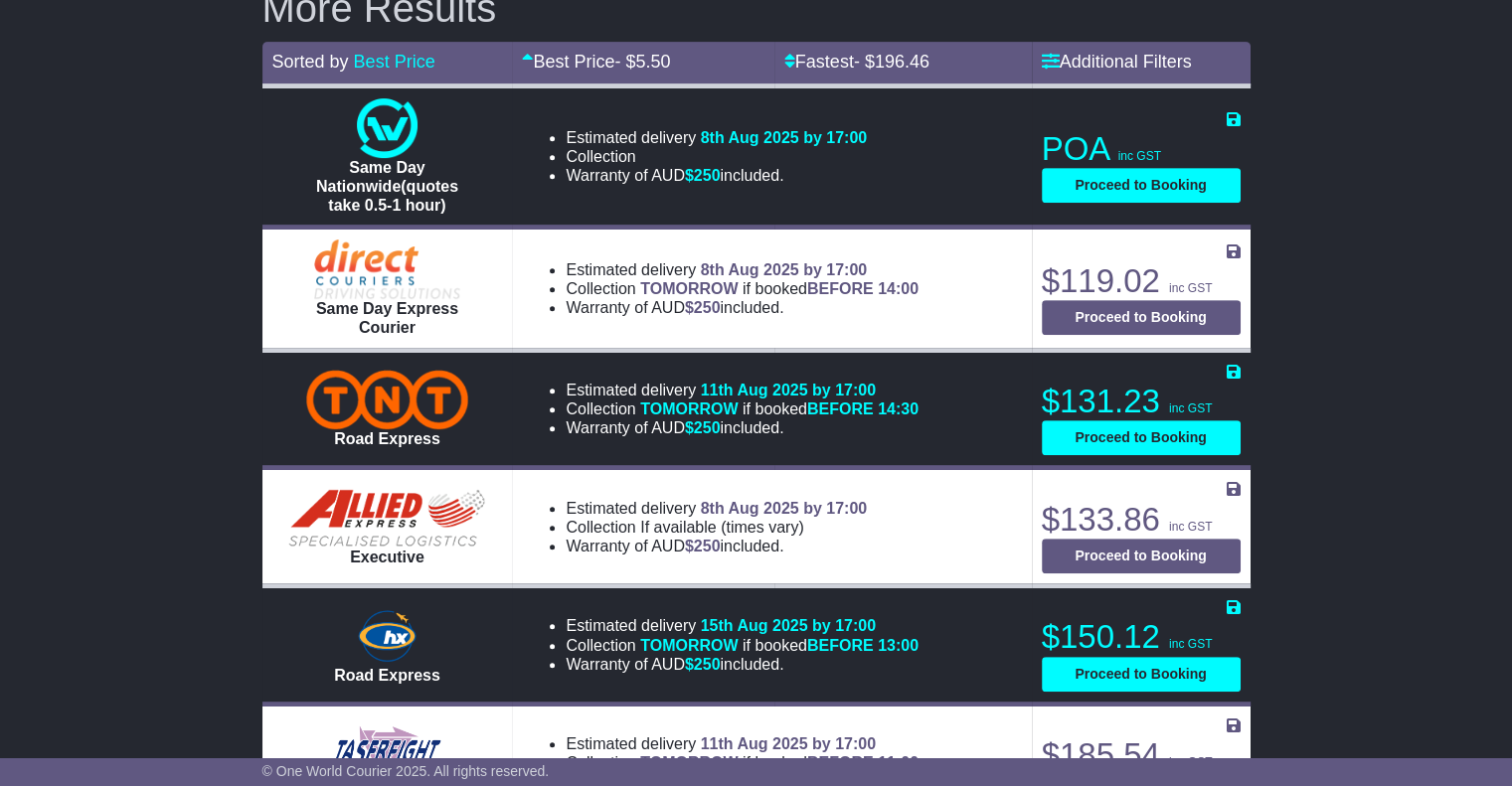 scroll, scrollTop: 811, scrollLeft: 0, axis: vertical 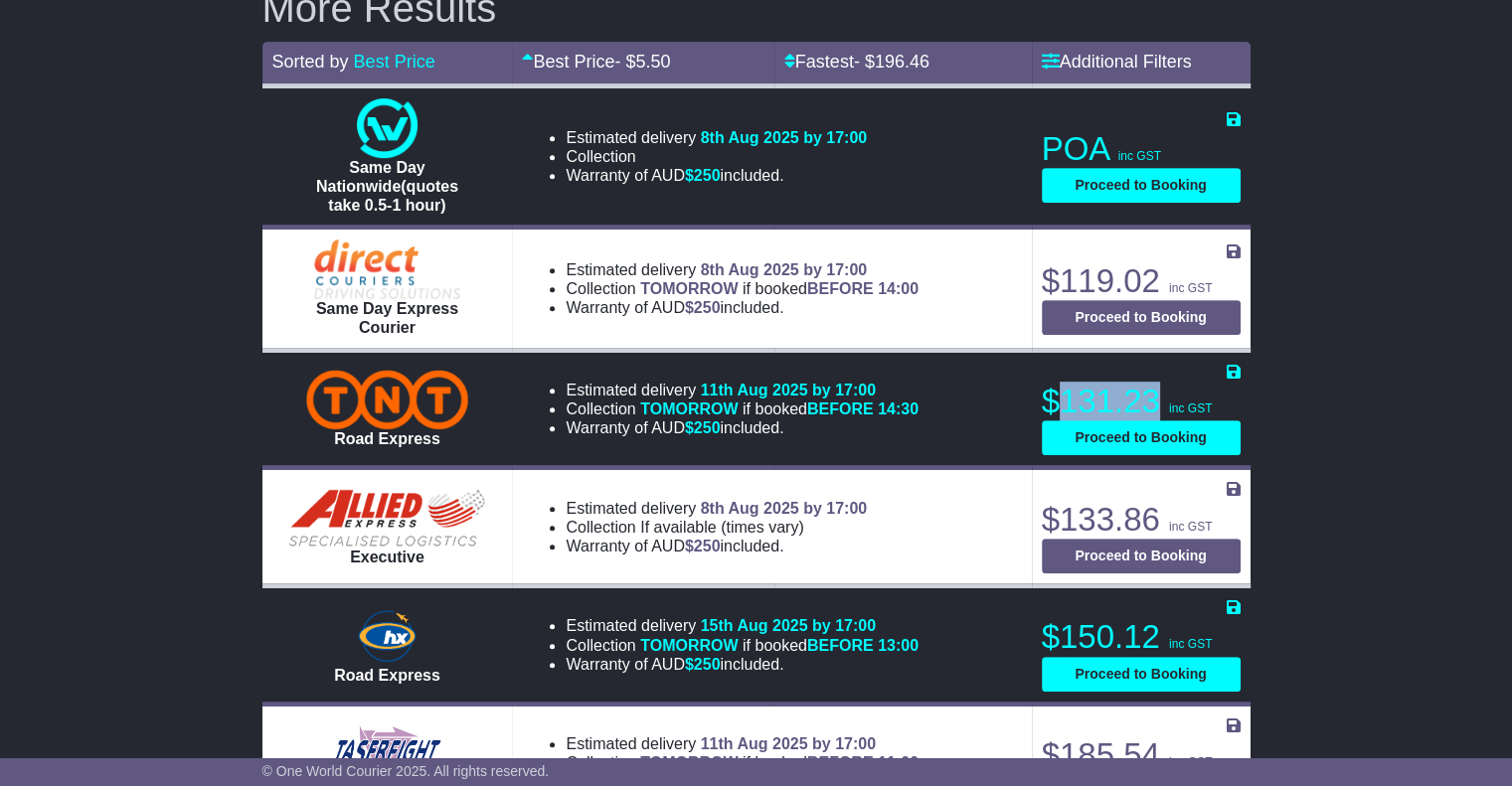 drag, startPoint x: 1064, startPoint y: 370, endPoint x: 1153, endPoint y: 371, distance: 89.005618 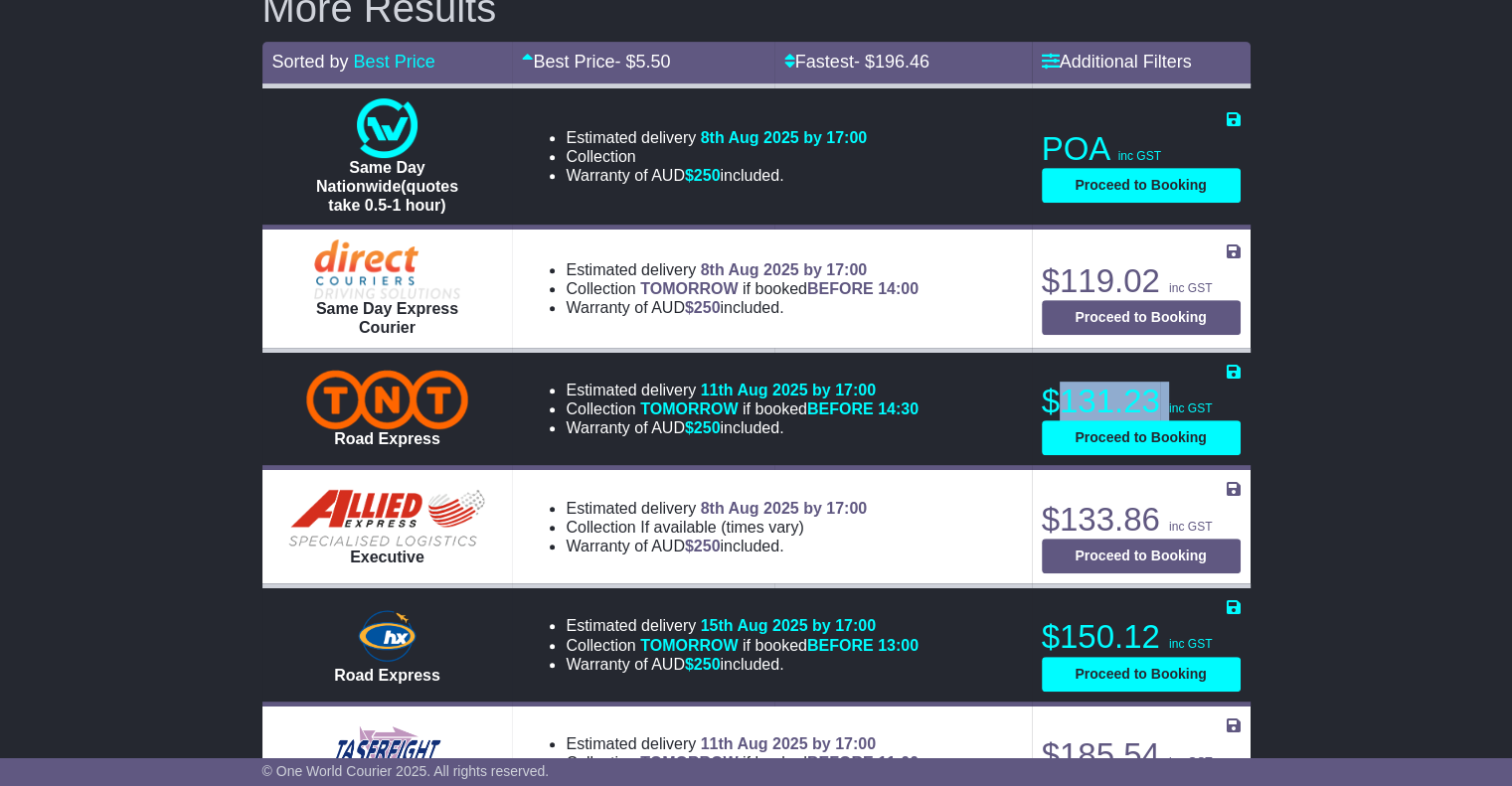click on "$131.23
inc GST" at bounding box center (1141, 401) 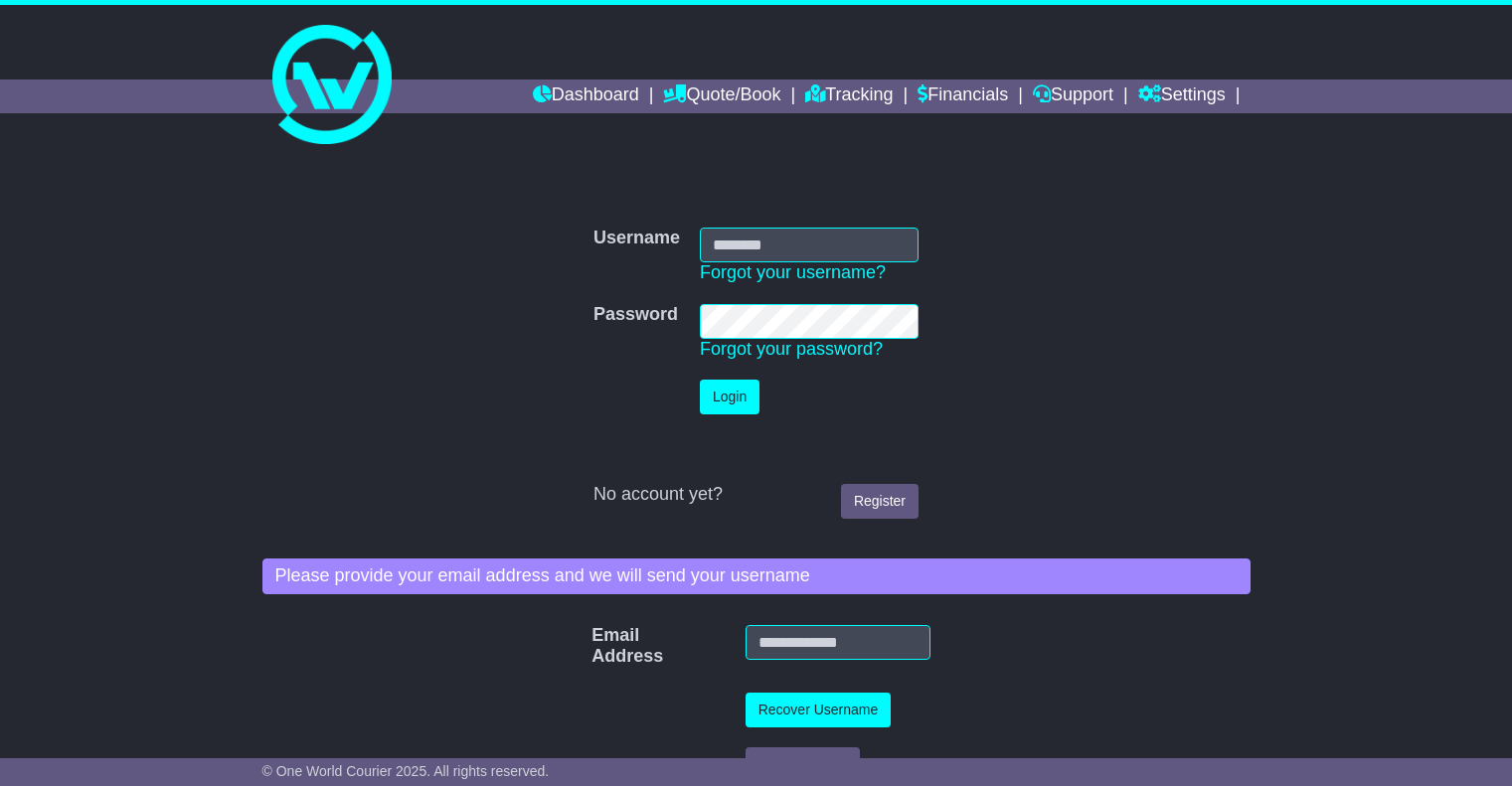 scroll, scrollTop: 0, scrollLeft: 0, axis: both 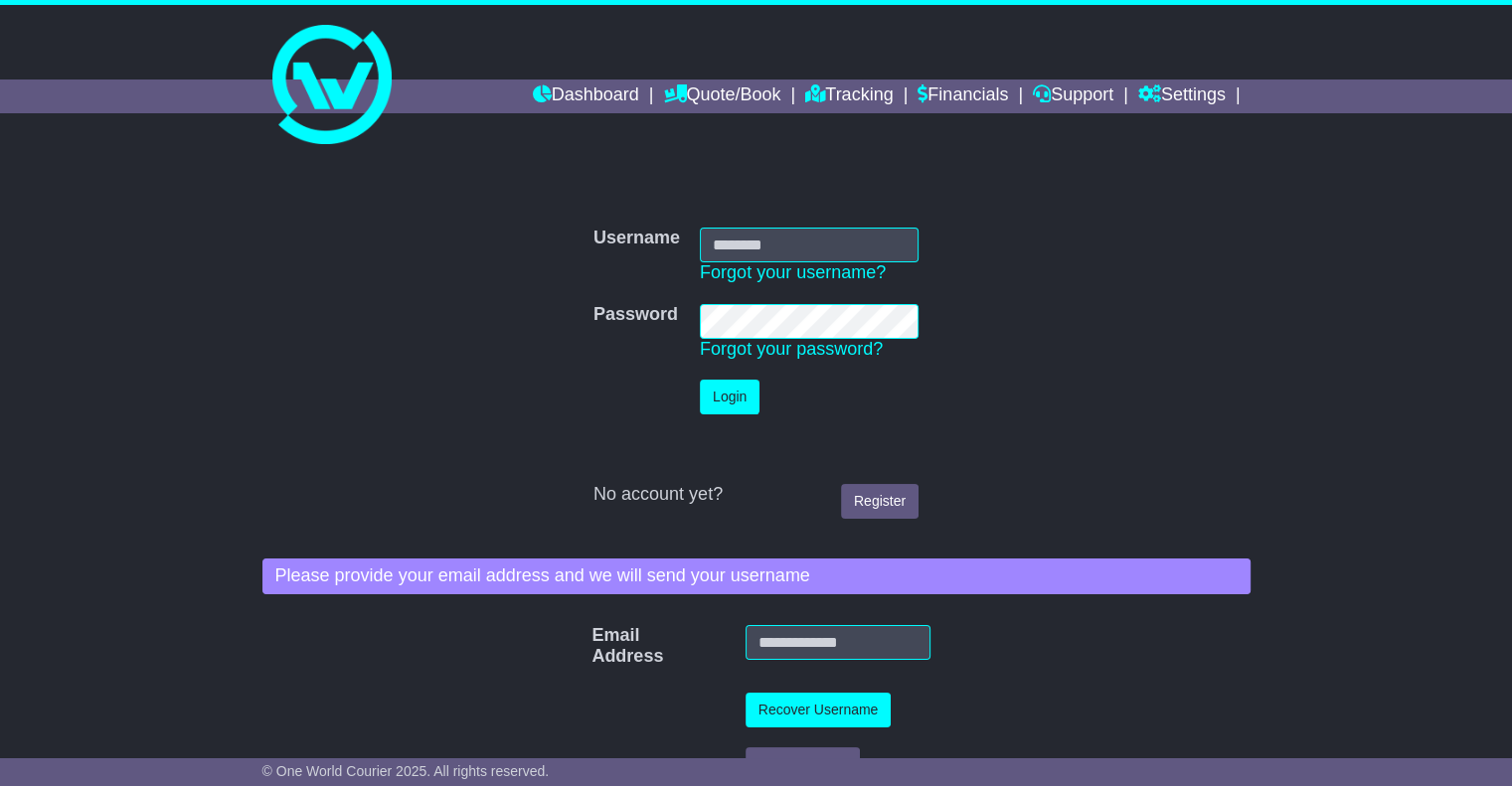 type on "**********" 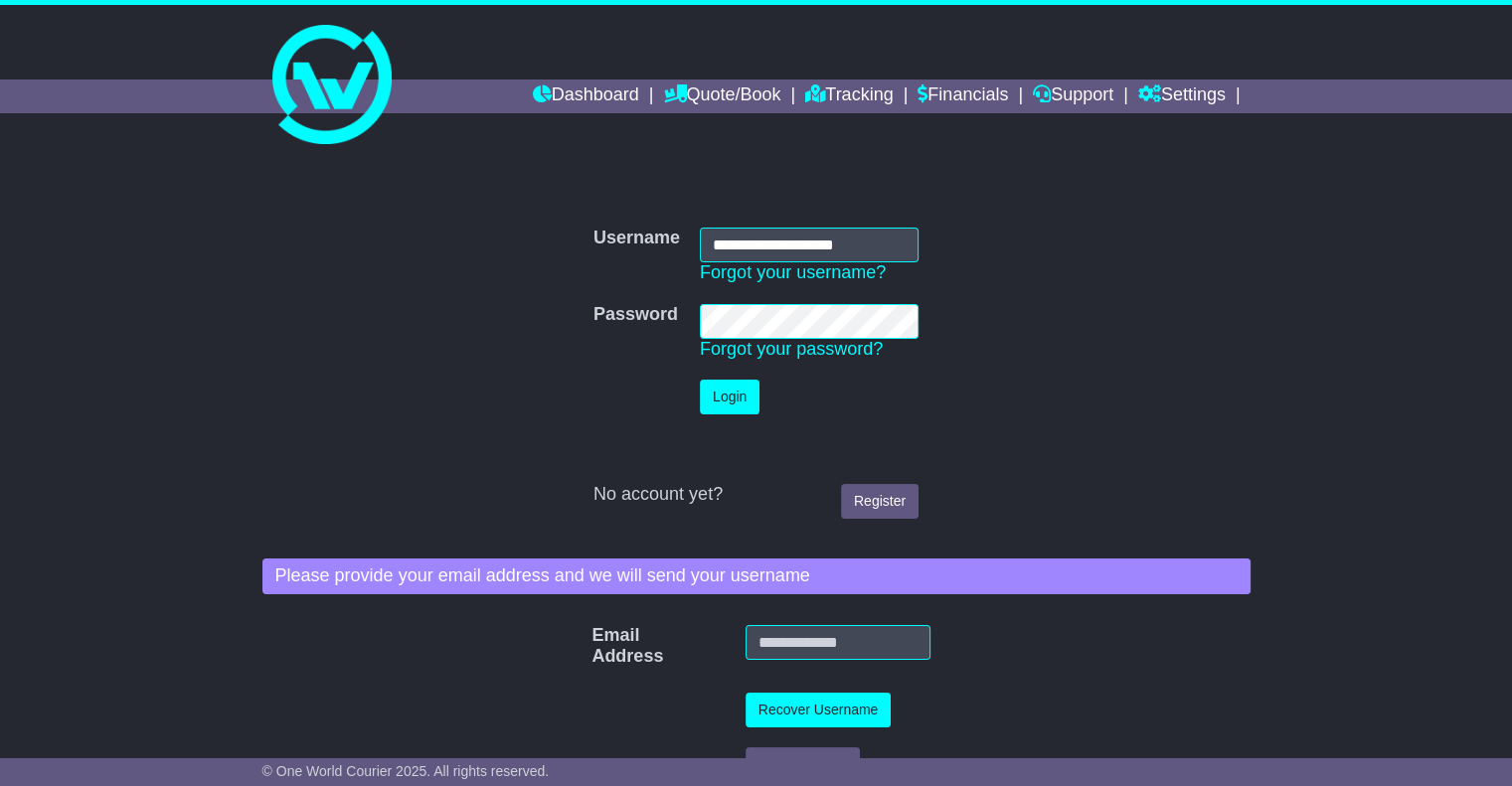 click on "**********" at bounding box center [809, 244] 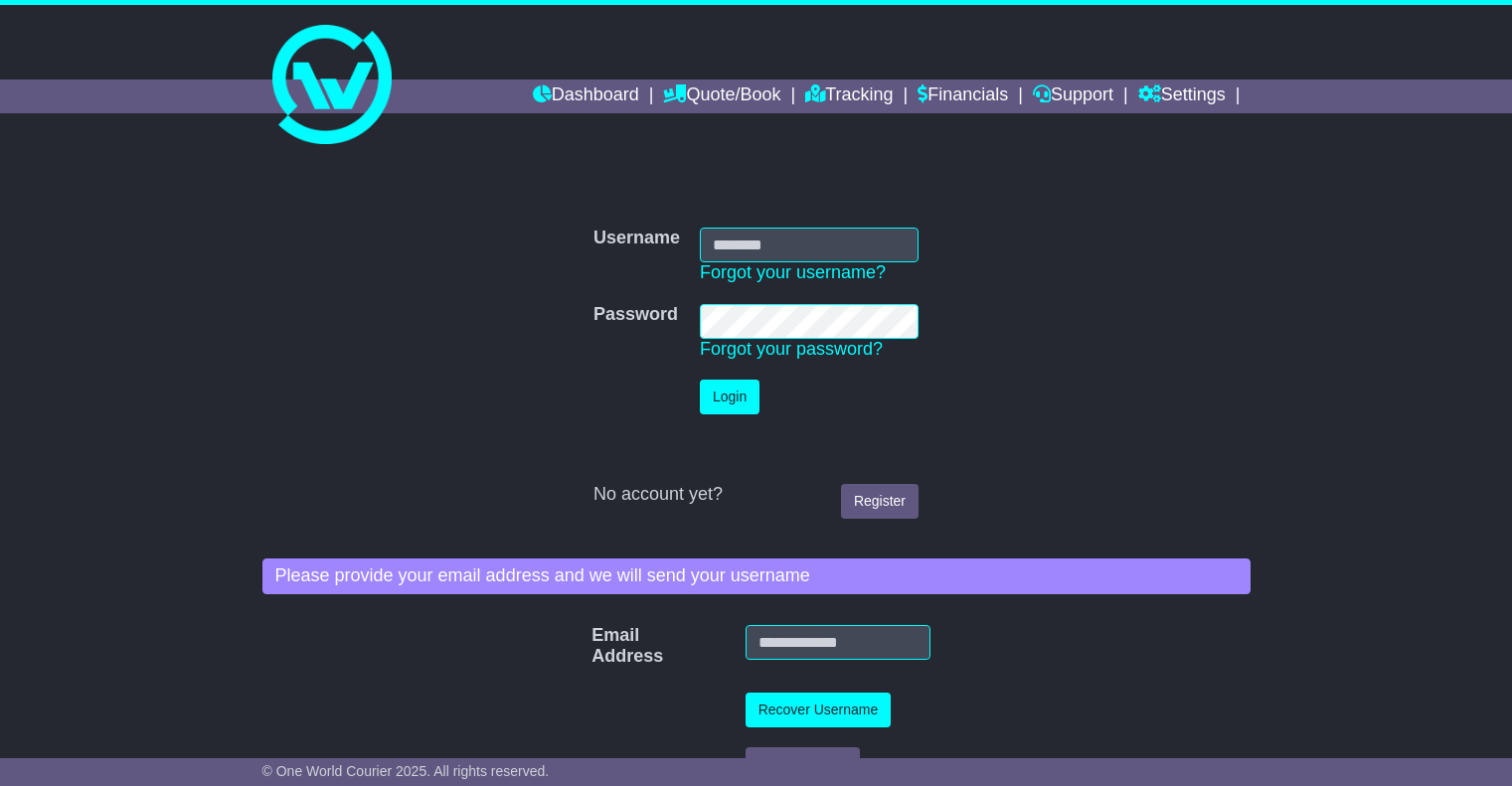 scroll, scrollTop: 0, scrollLeft: 0, axis: both 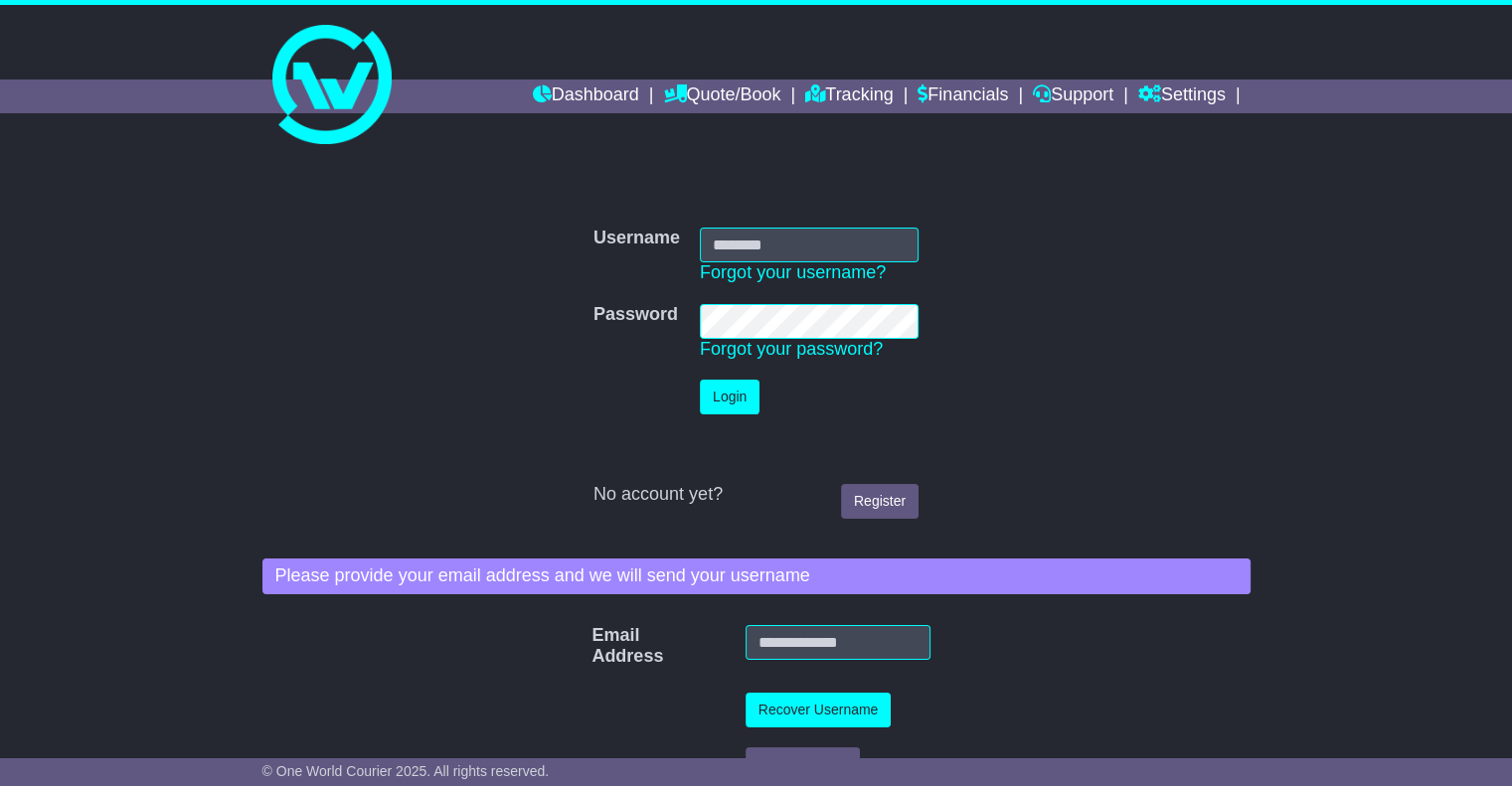 type on "*******" 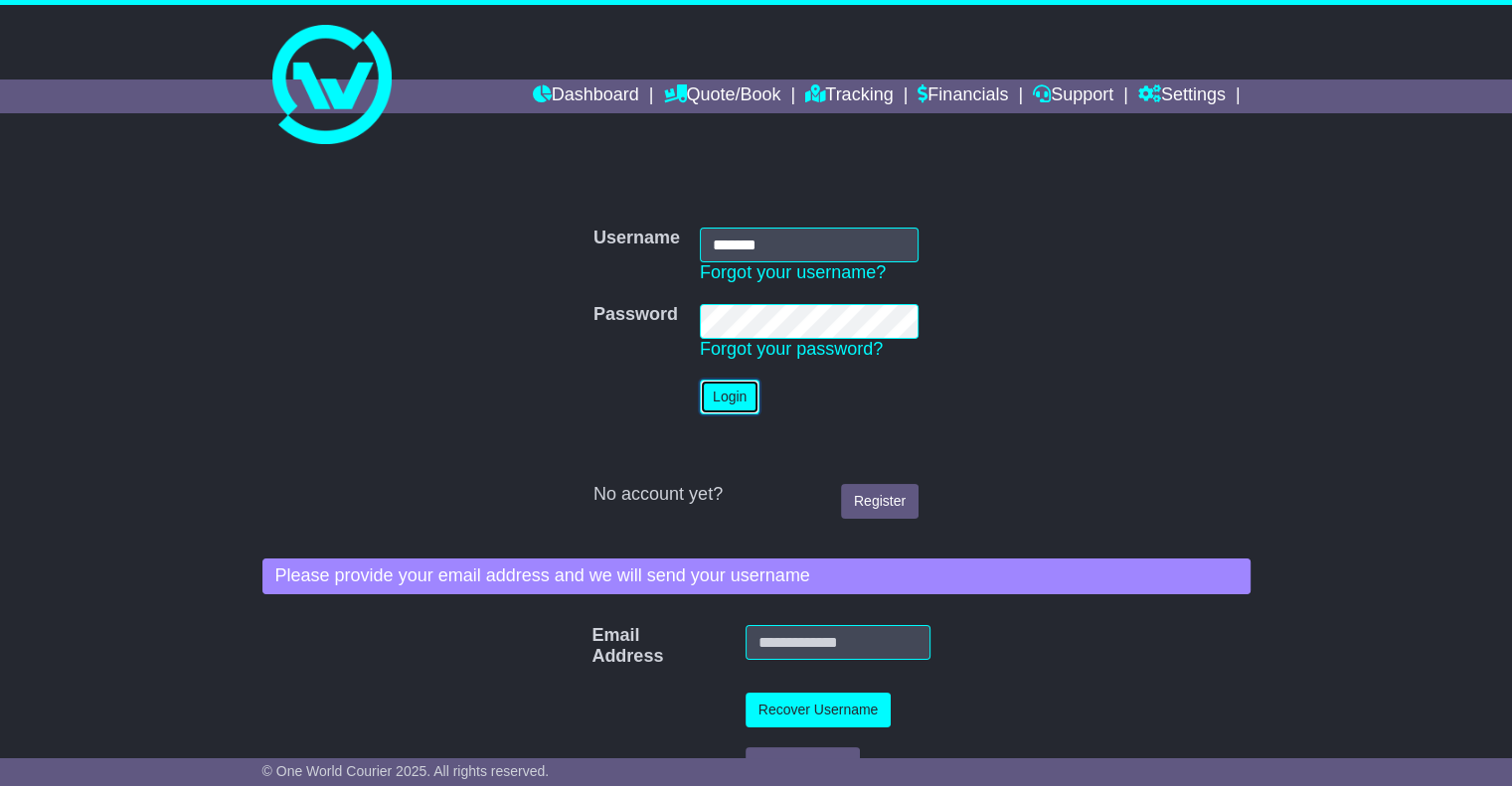 click on "Login" at bounding box center [730, 396] 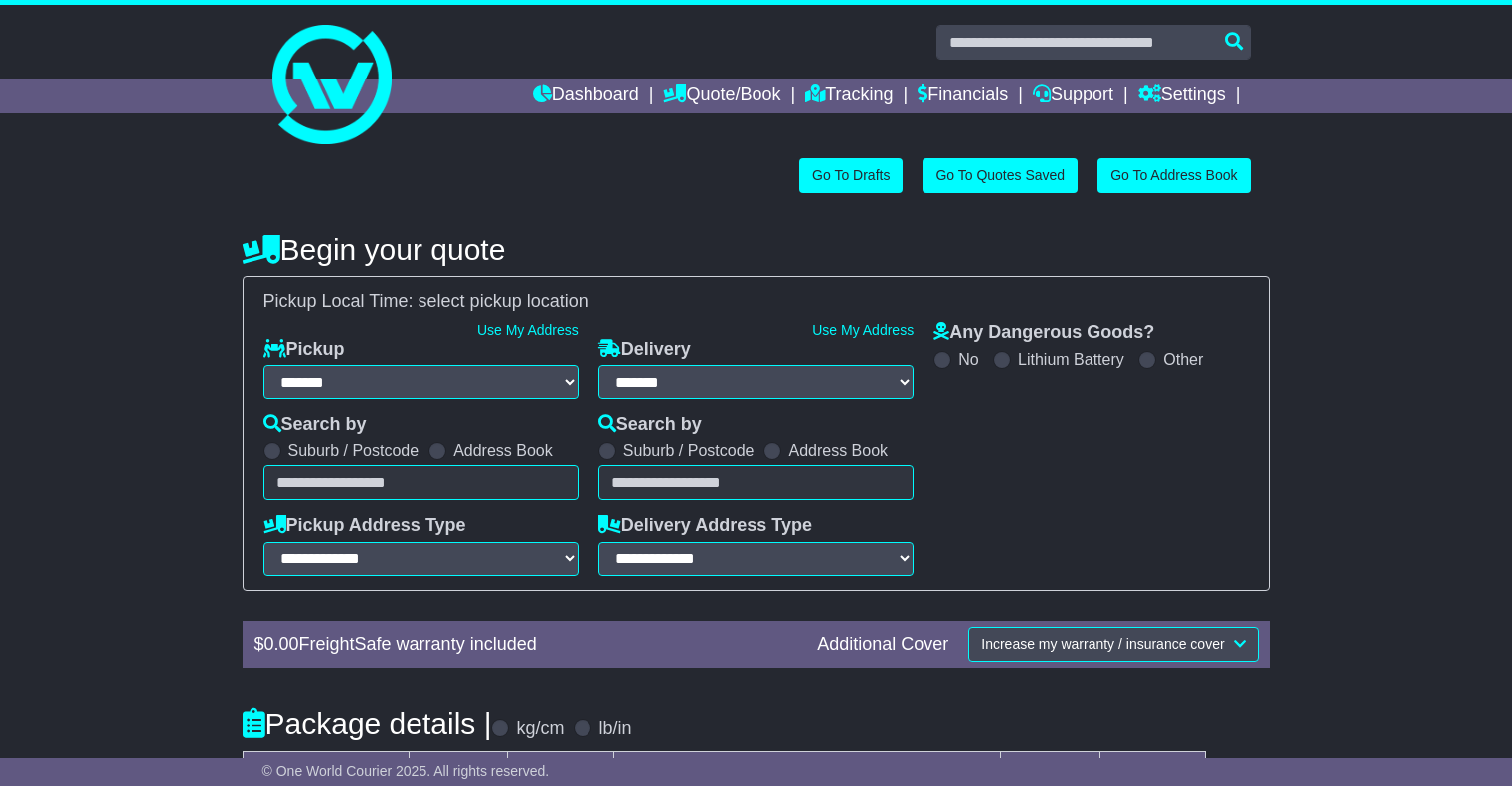 select on "**" 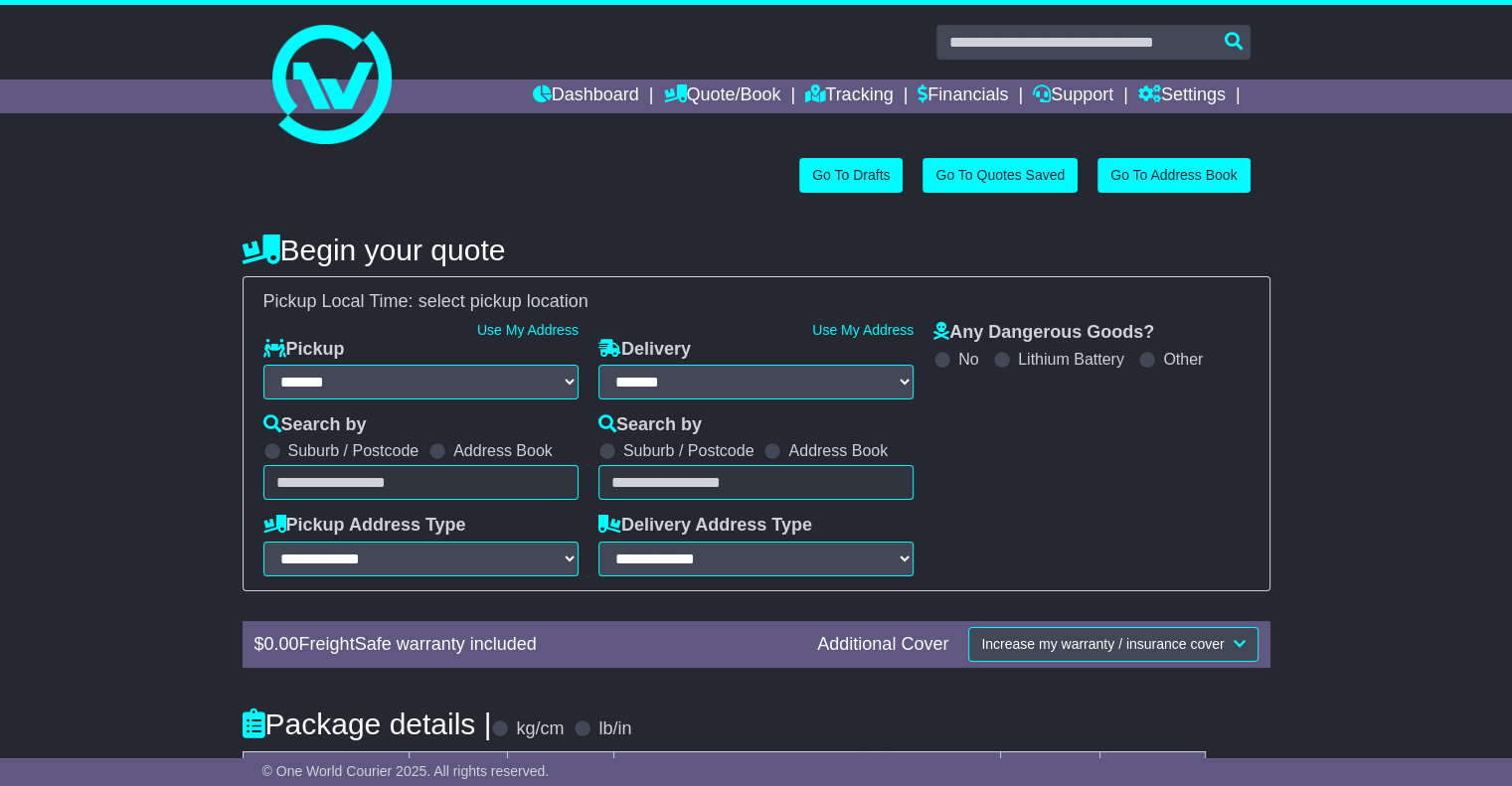 scroll, scrollTop: 0, scrollLeft: 0, axis: both 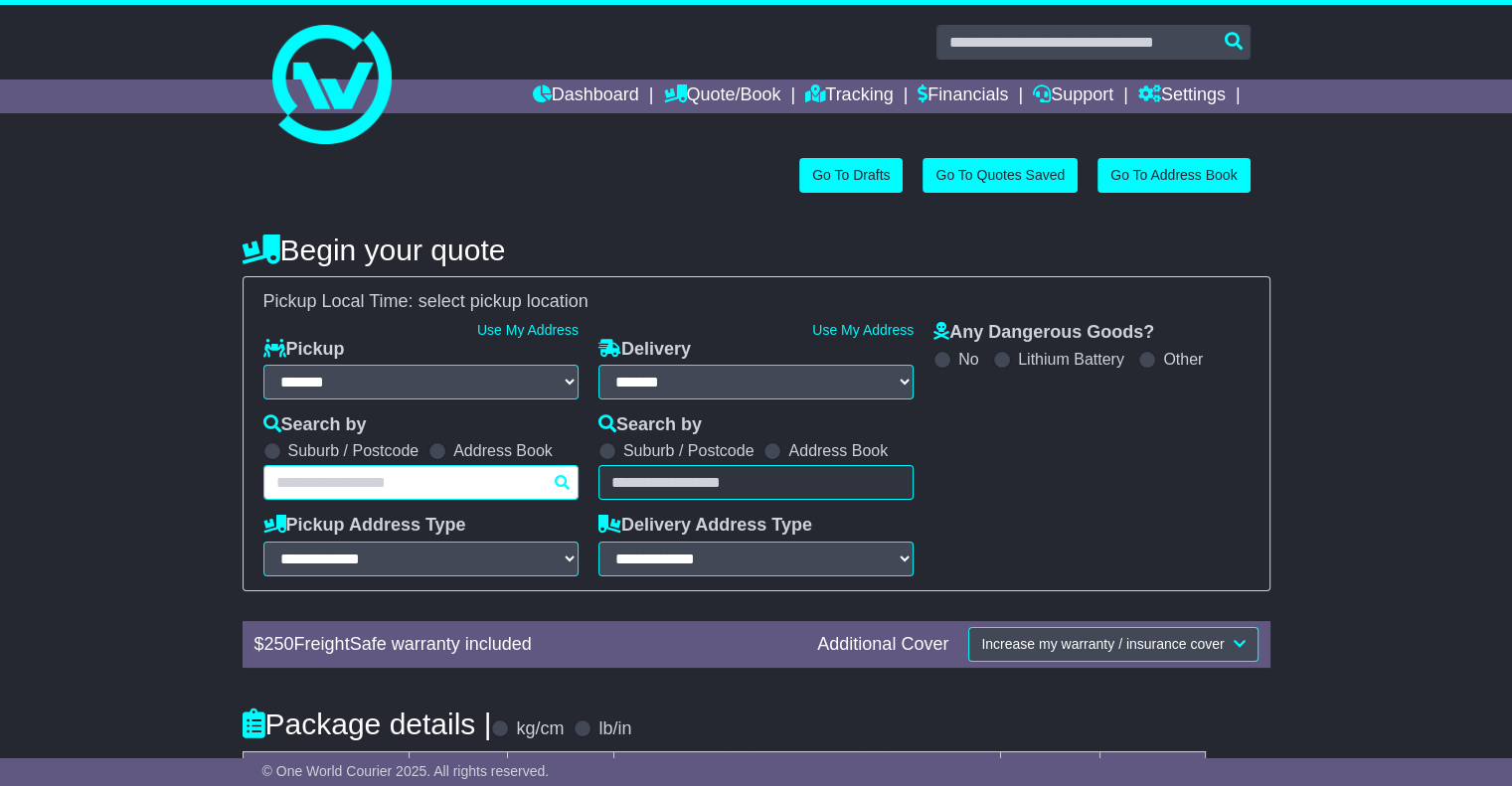 click at bounding box center [420, 482] 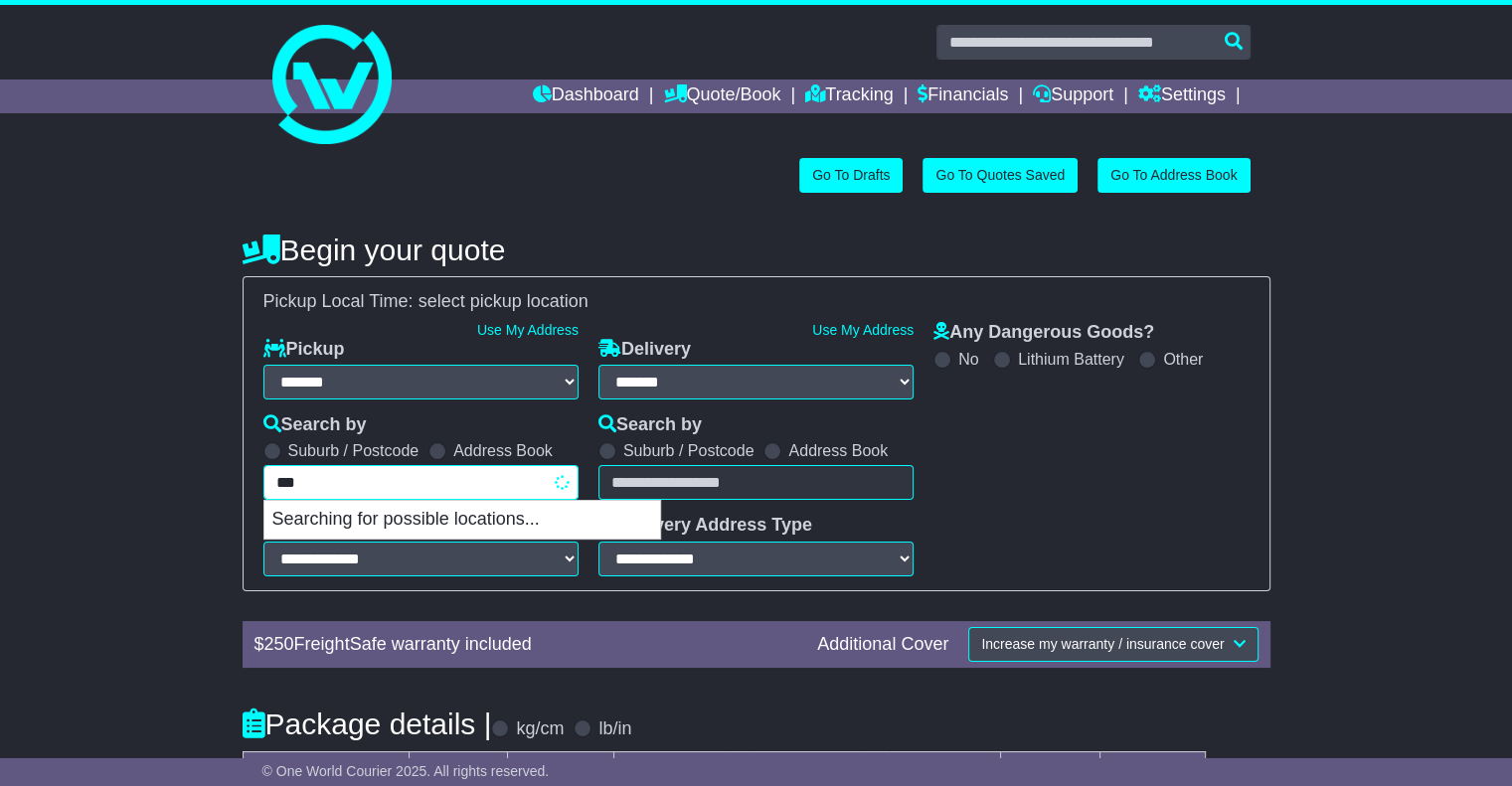 type on "****" 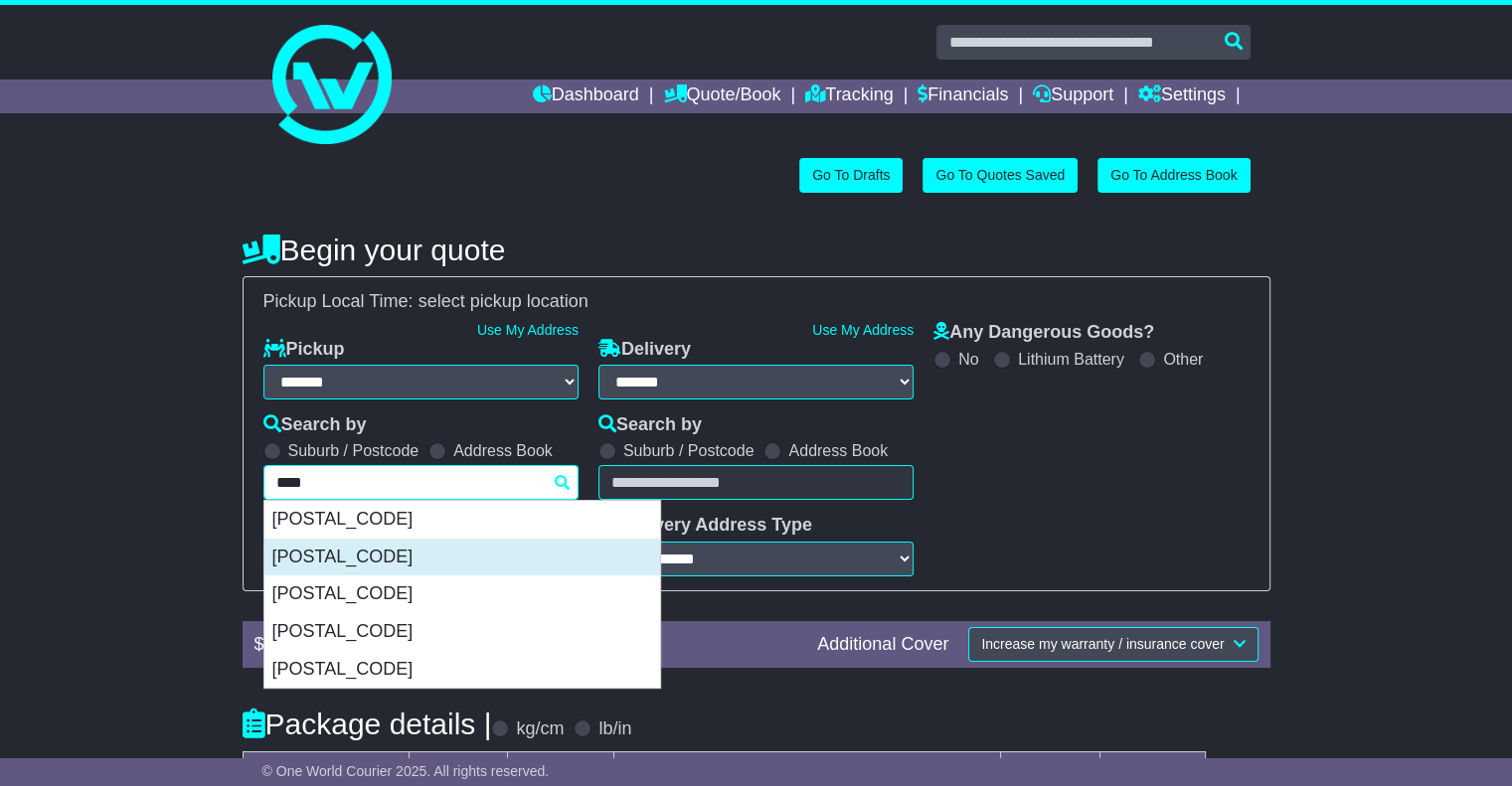 click on "[POSTAL_CODE]" at bounding box center [462, 557] 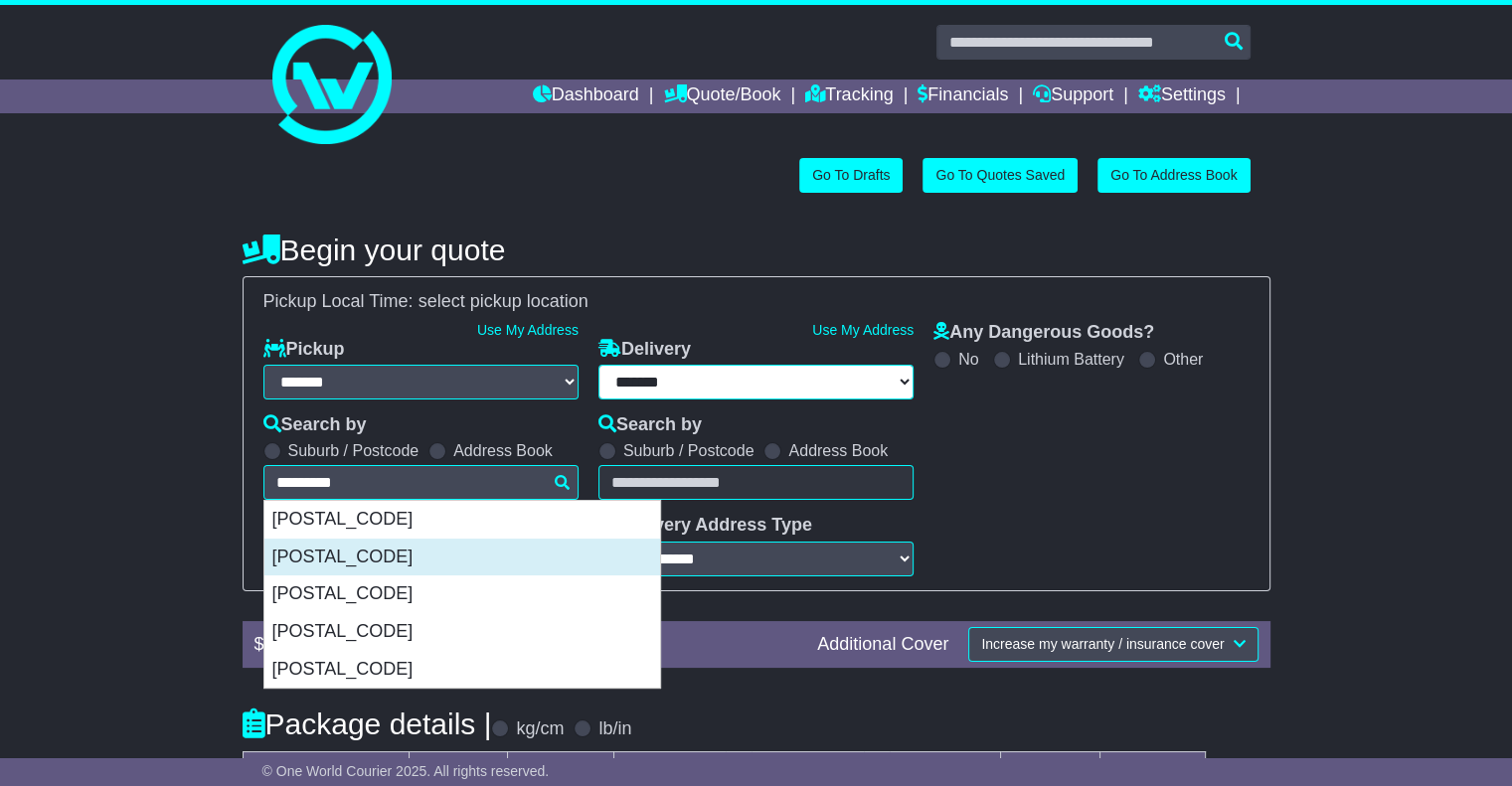 type on "**********" 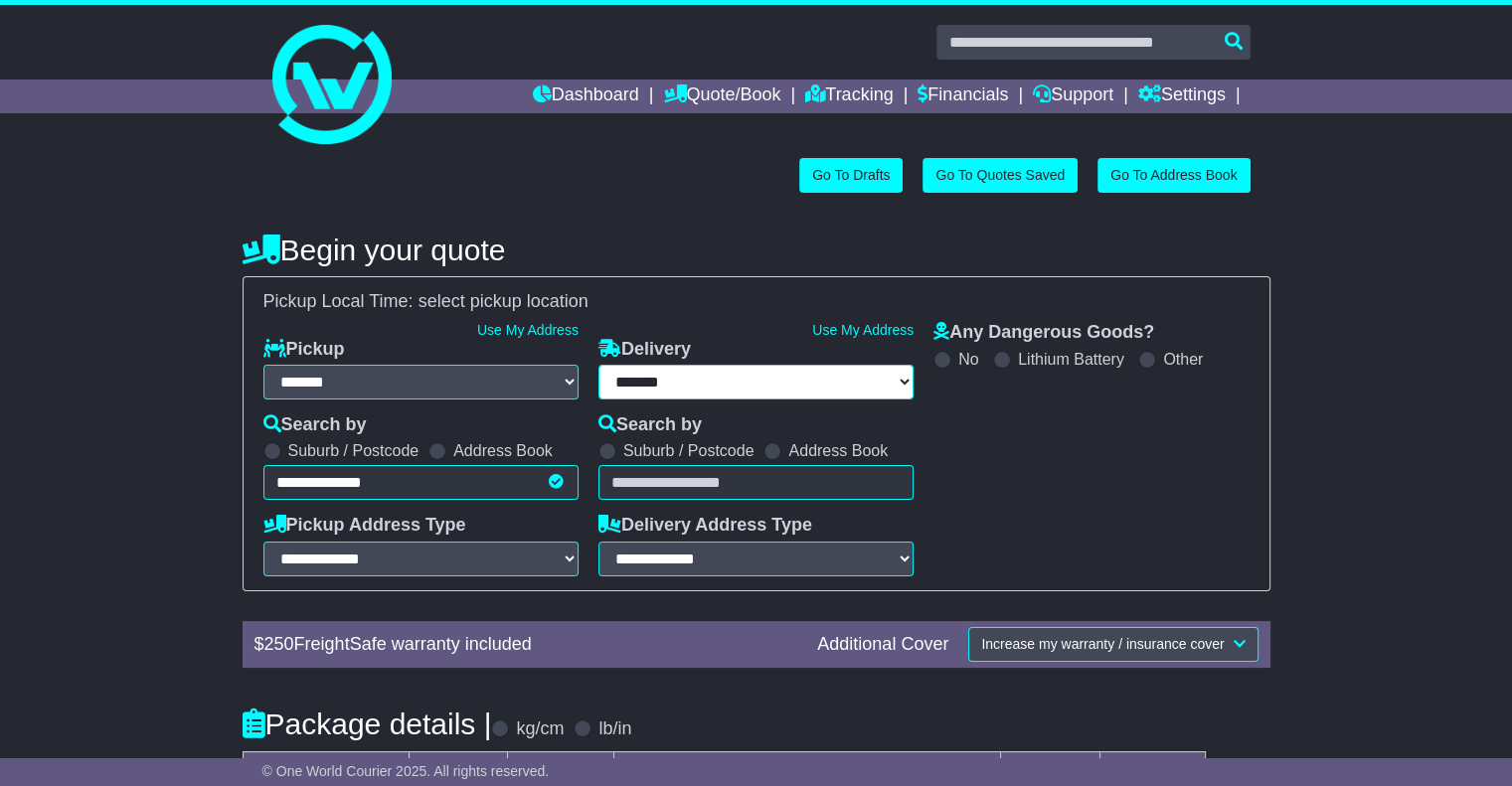 type on "**********" 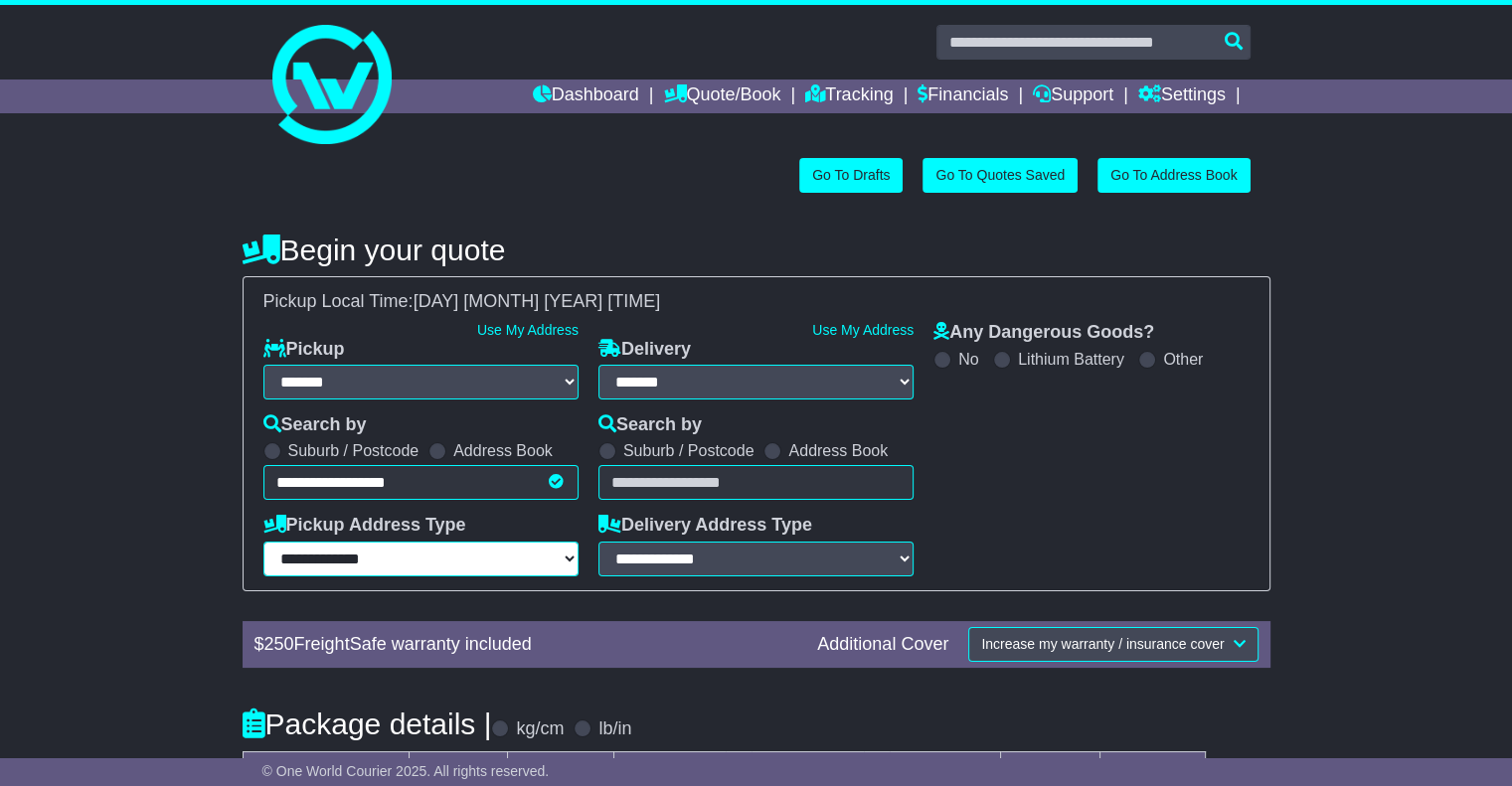 click on "**********" at bounding box center (420, 558) 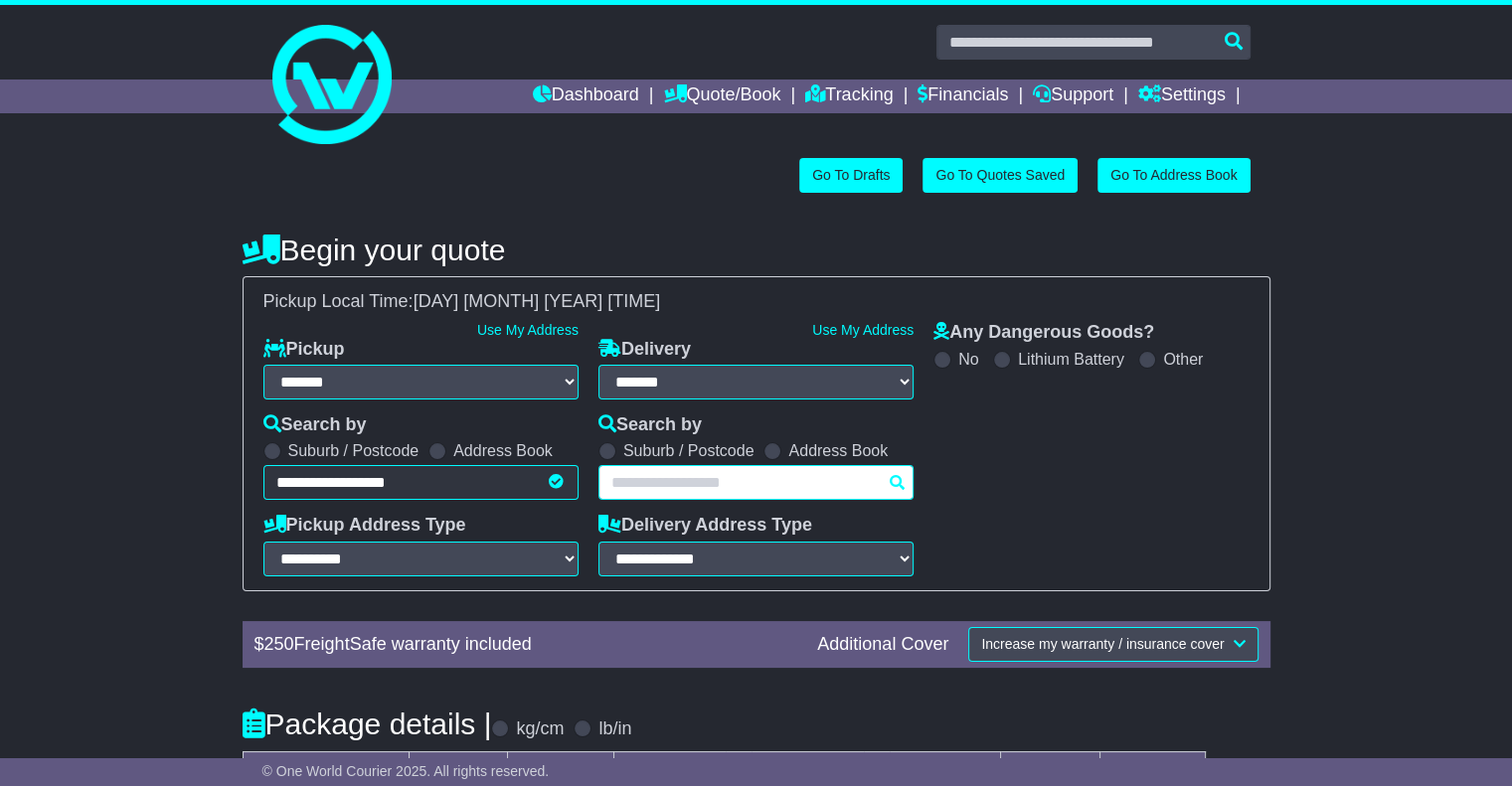 click at bounding box center (756, 482) 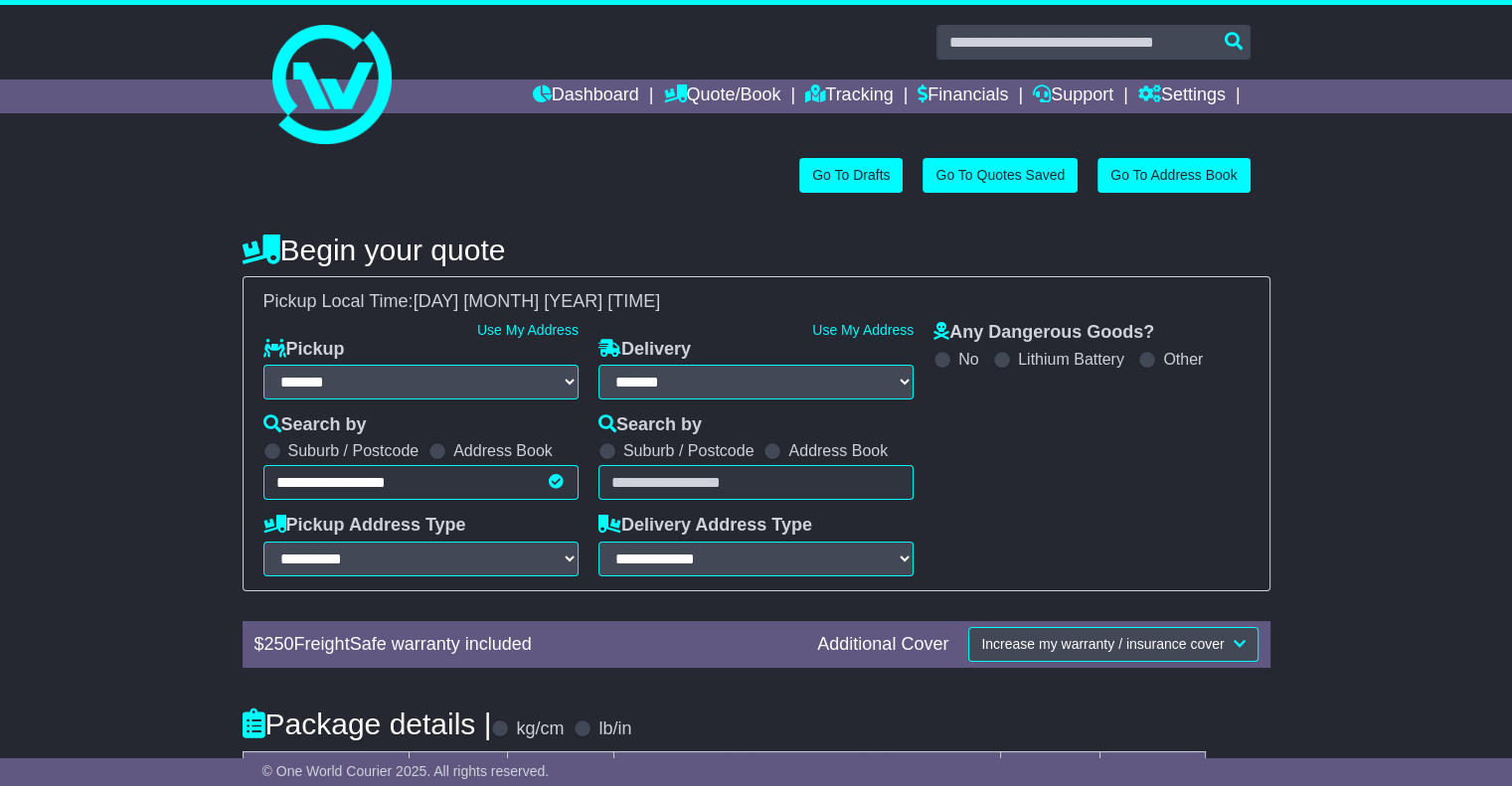 click on "**********" at bounding box center [756, 449] 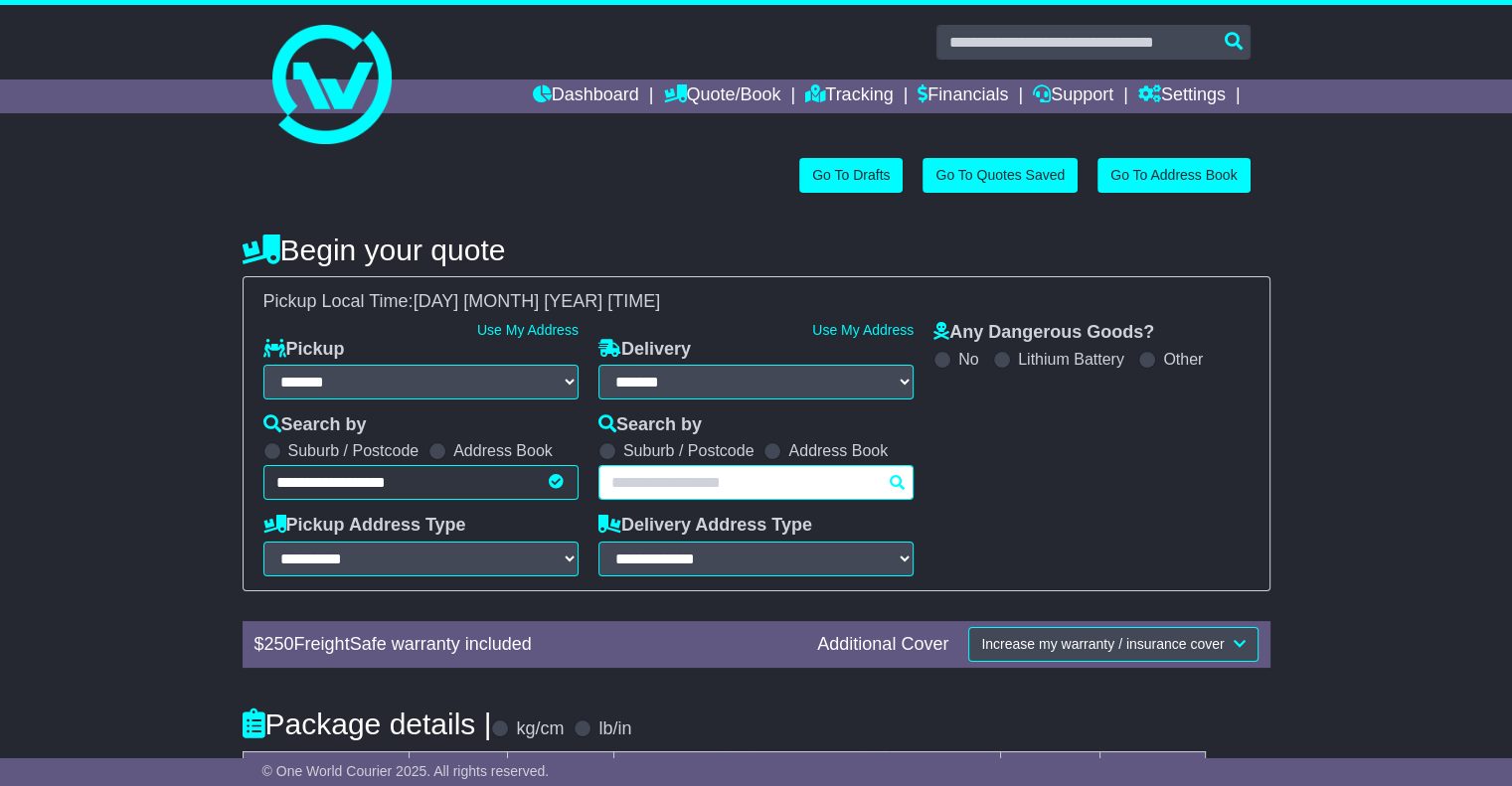 paste on "****" 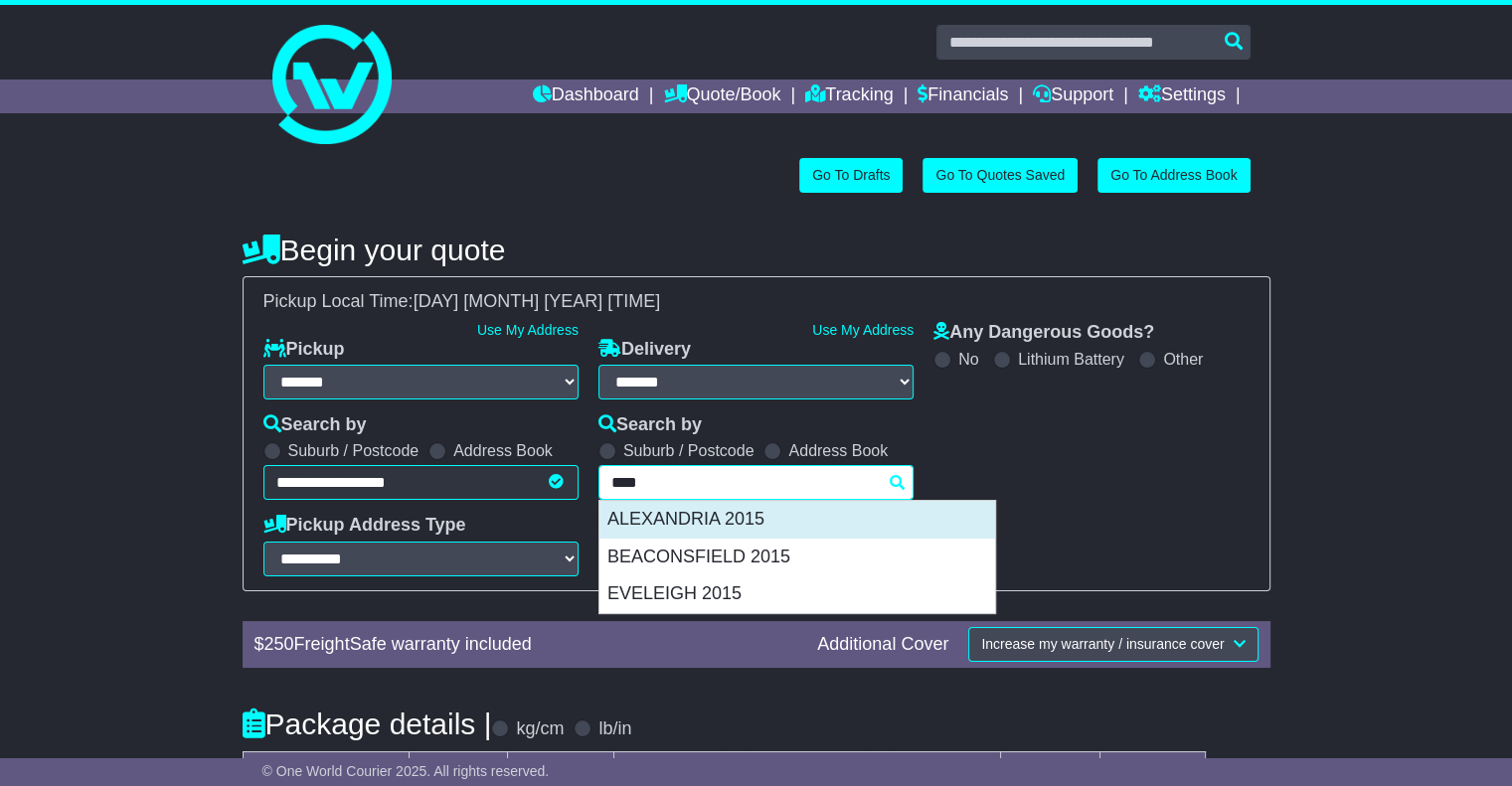 click on "ALEXANDRIA 2015" at bounding box center [797, 520] 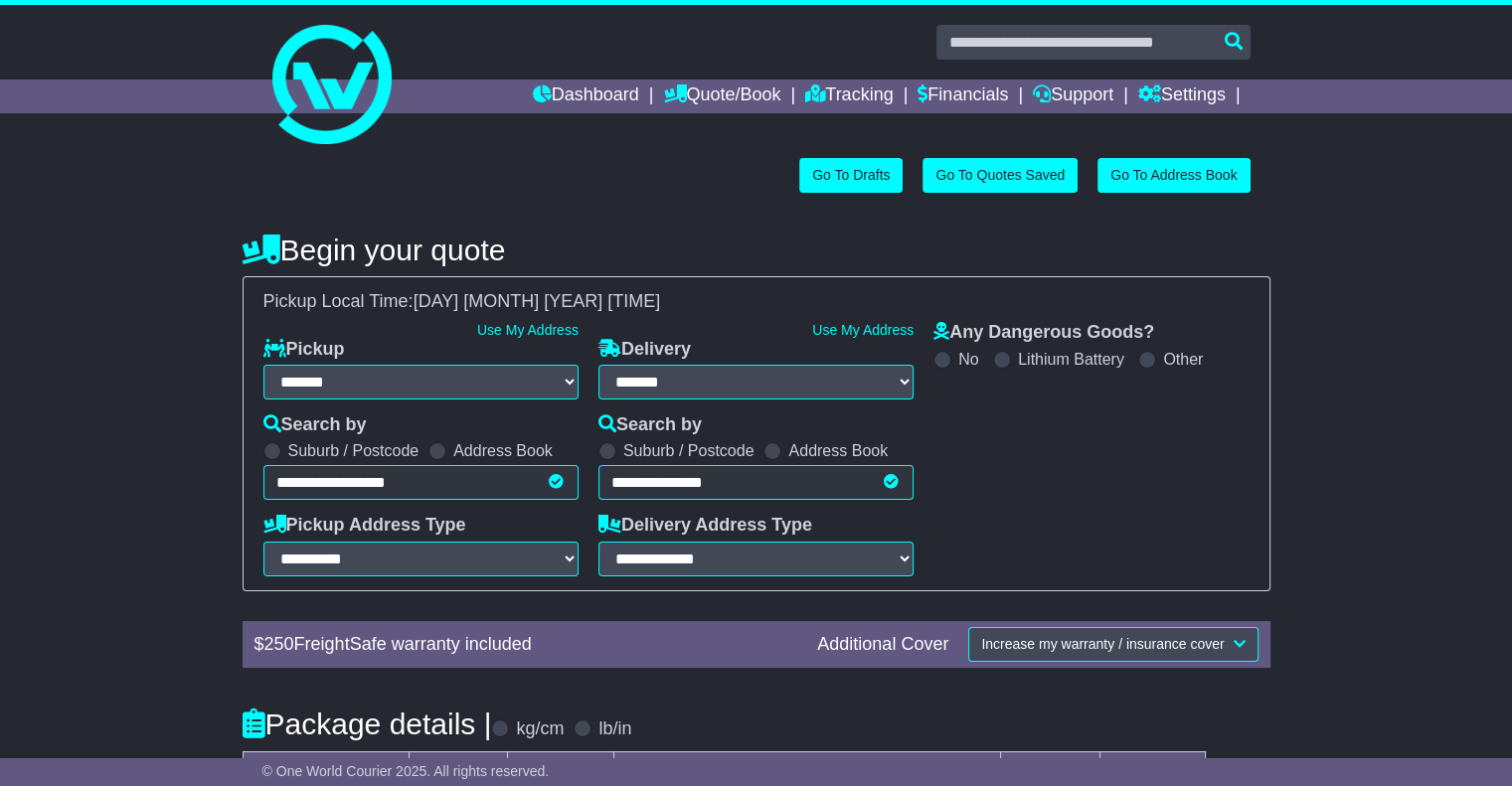 type on "**********" 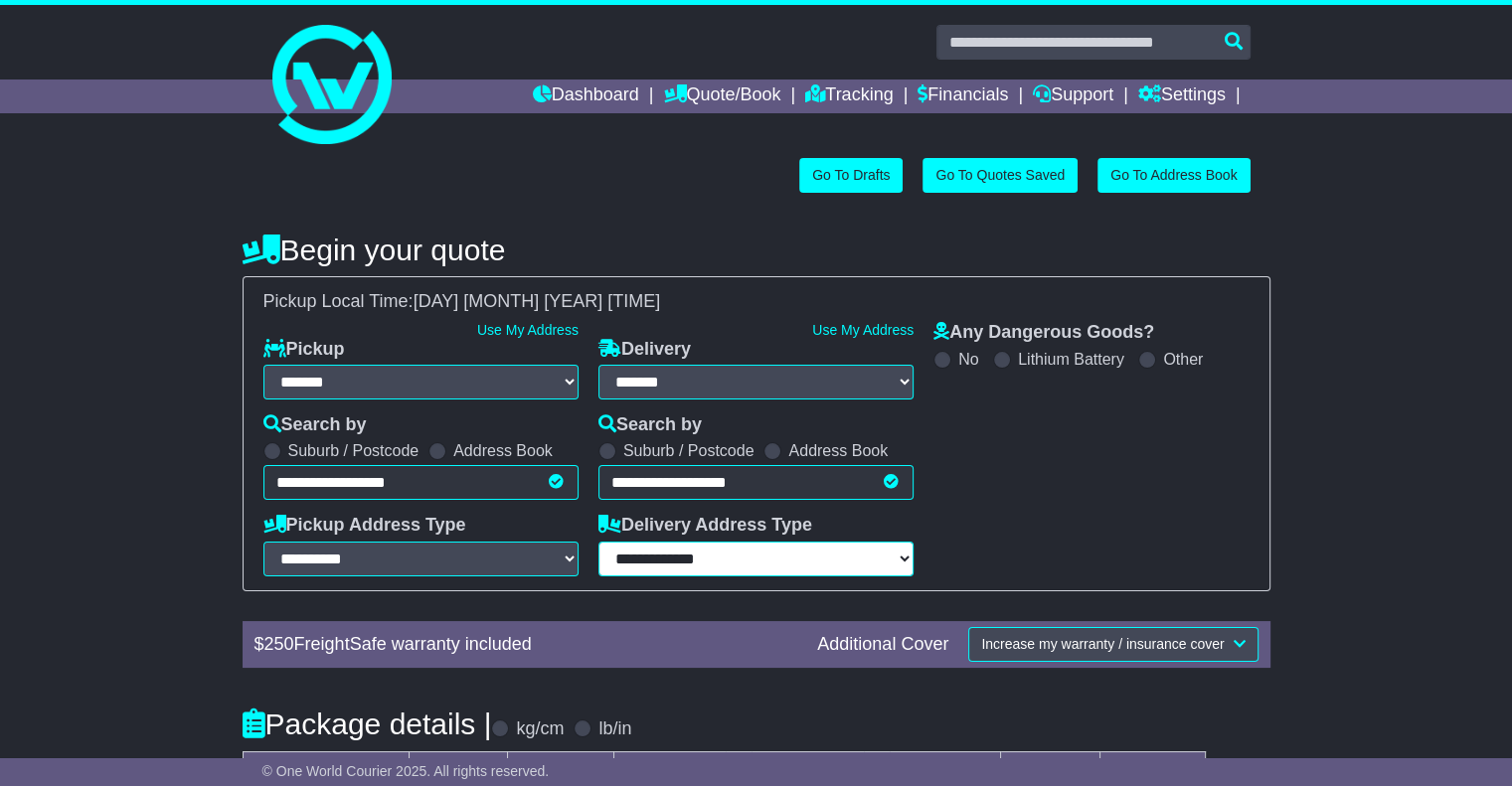 click on "**********" at bounding box center [756, 558] 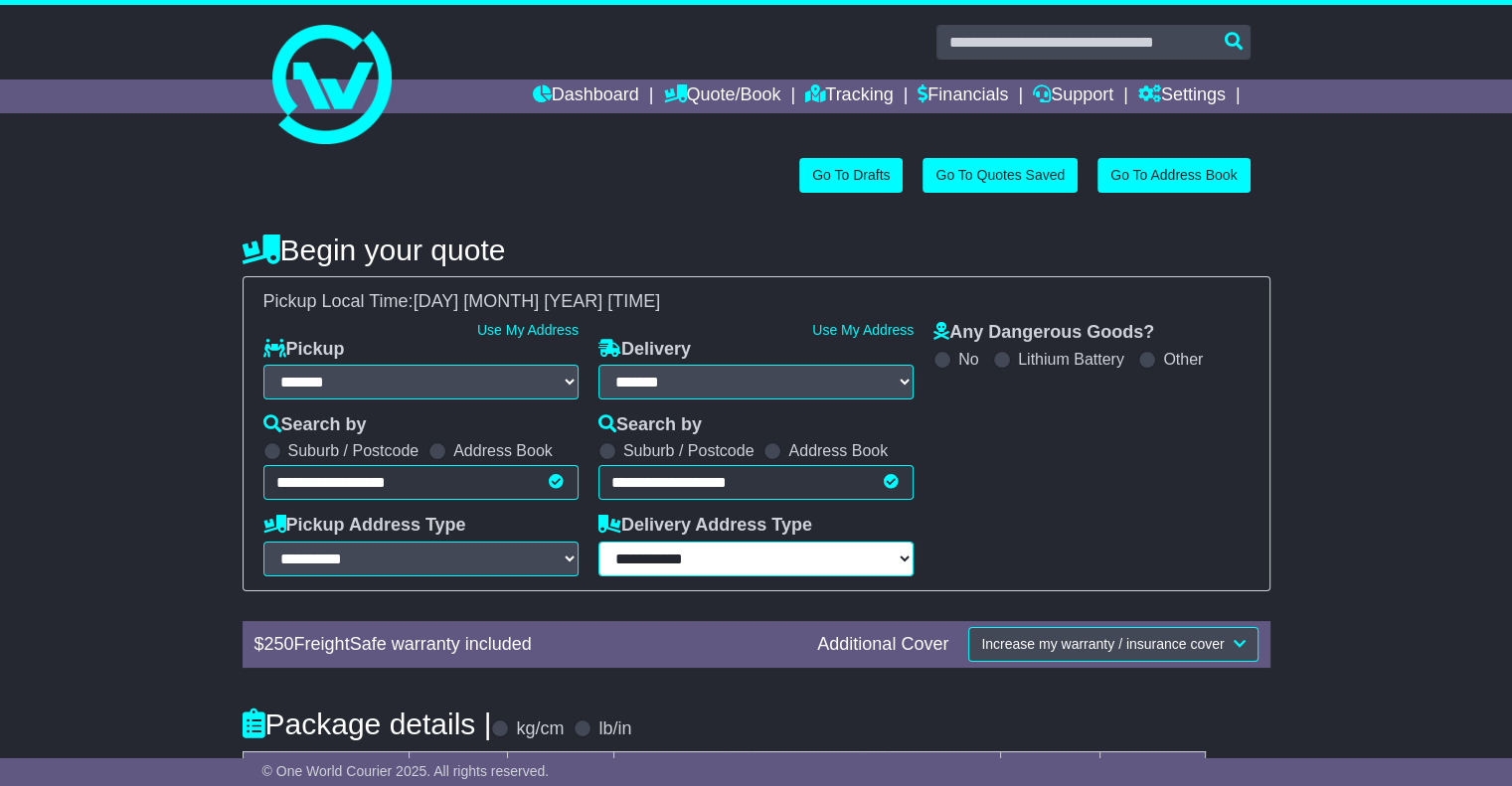 click on "**********" at bounding box center [756, 558] 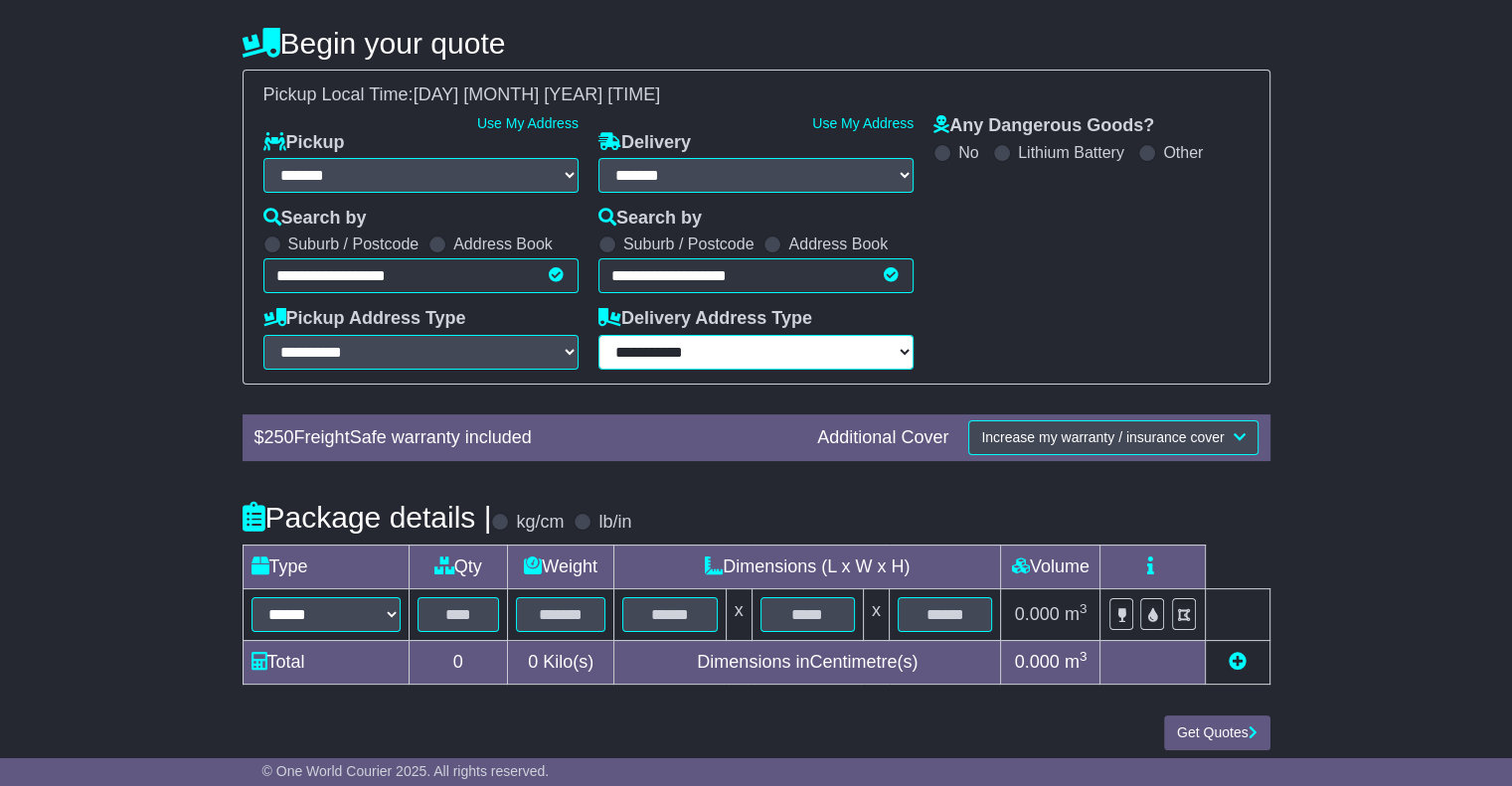 scroll, scrollTop: 218, scrollLeft: 0, axis: vertical 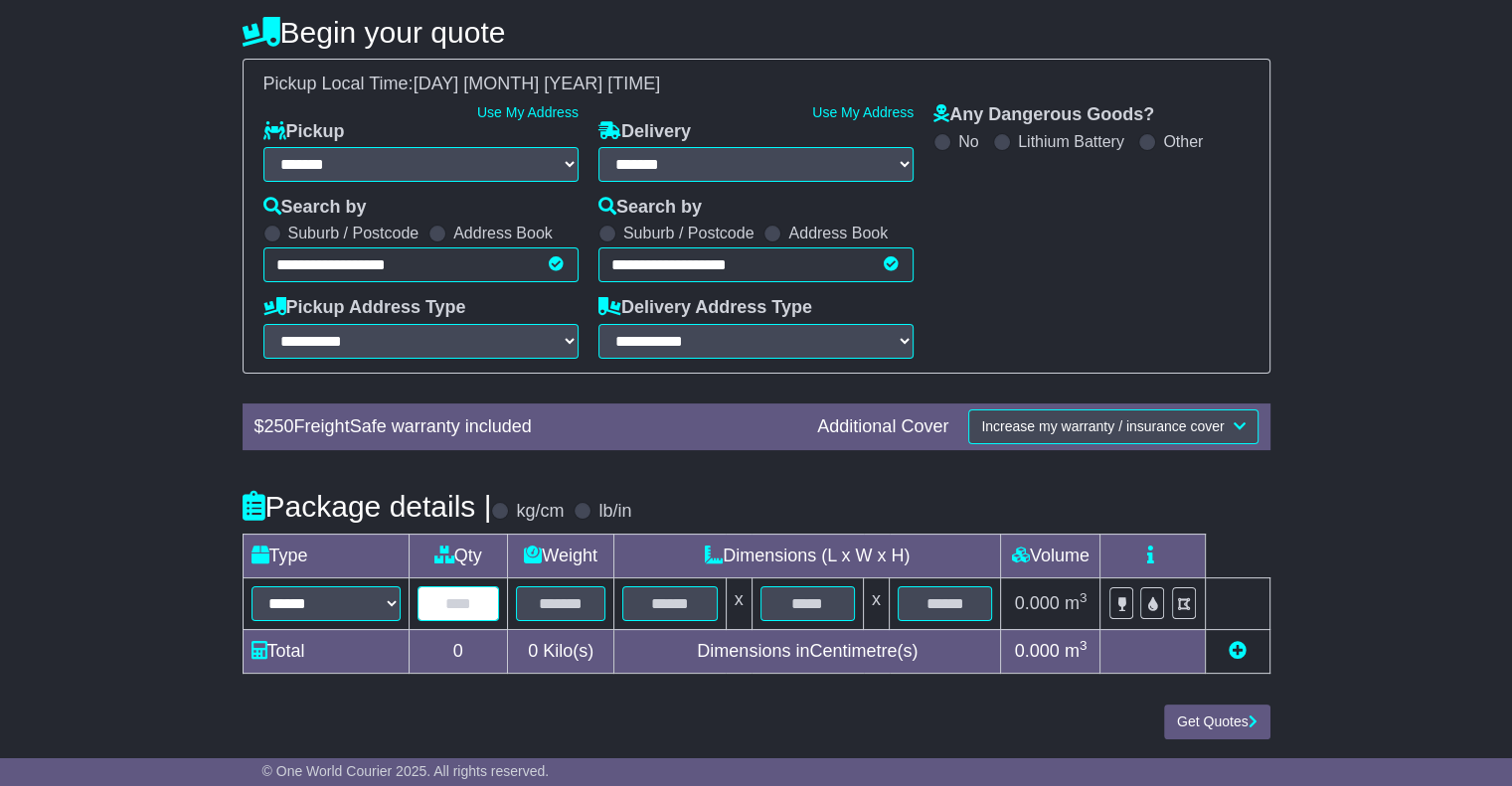 click at bounding box center (458, 603) 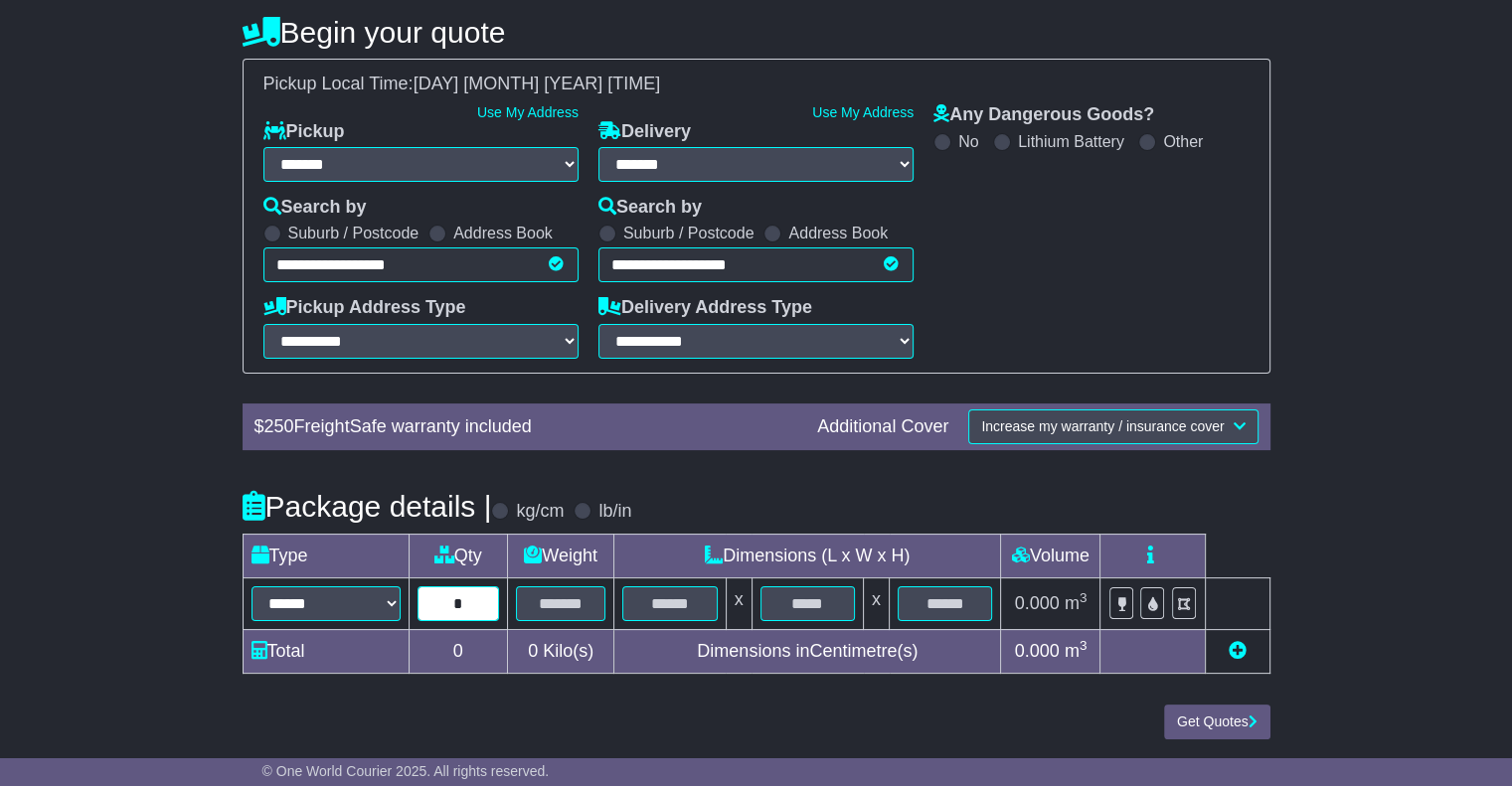 type on "*" 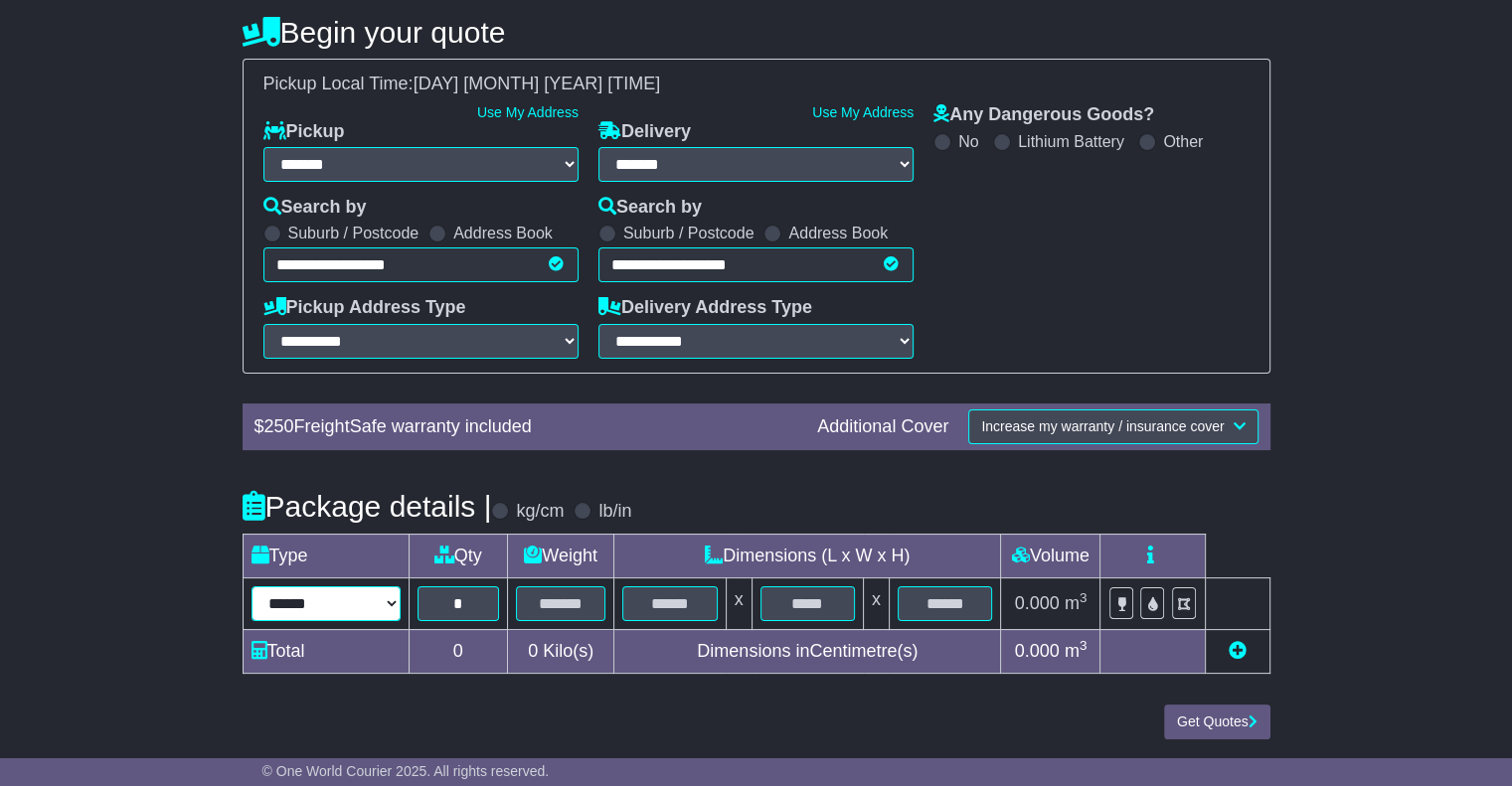 click on "****** ****** *** ******** ***** **** **** ****** *** *******" at bounding box center [326, 603] 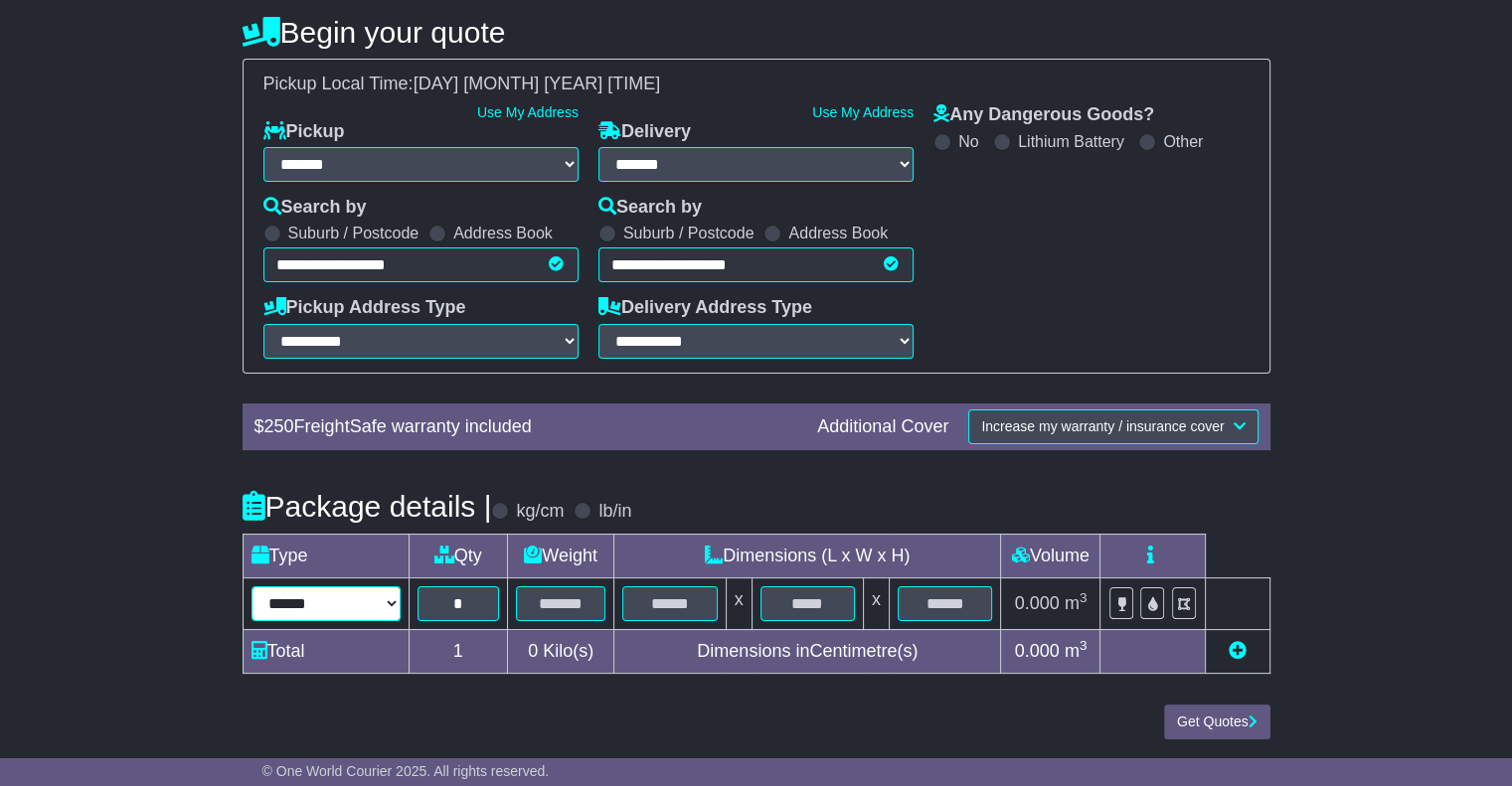 select on "***" 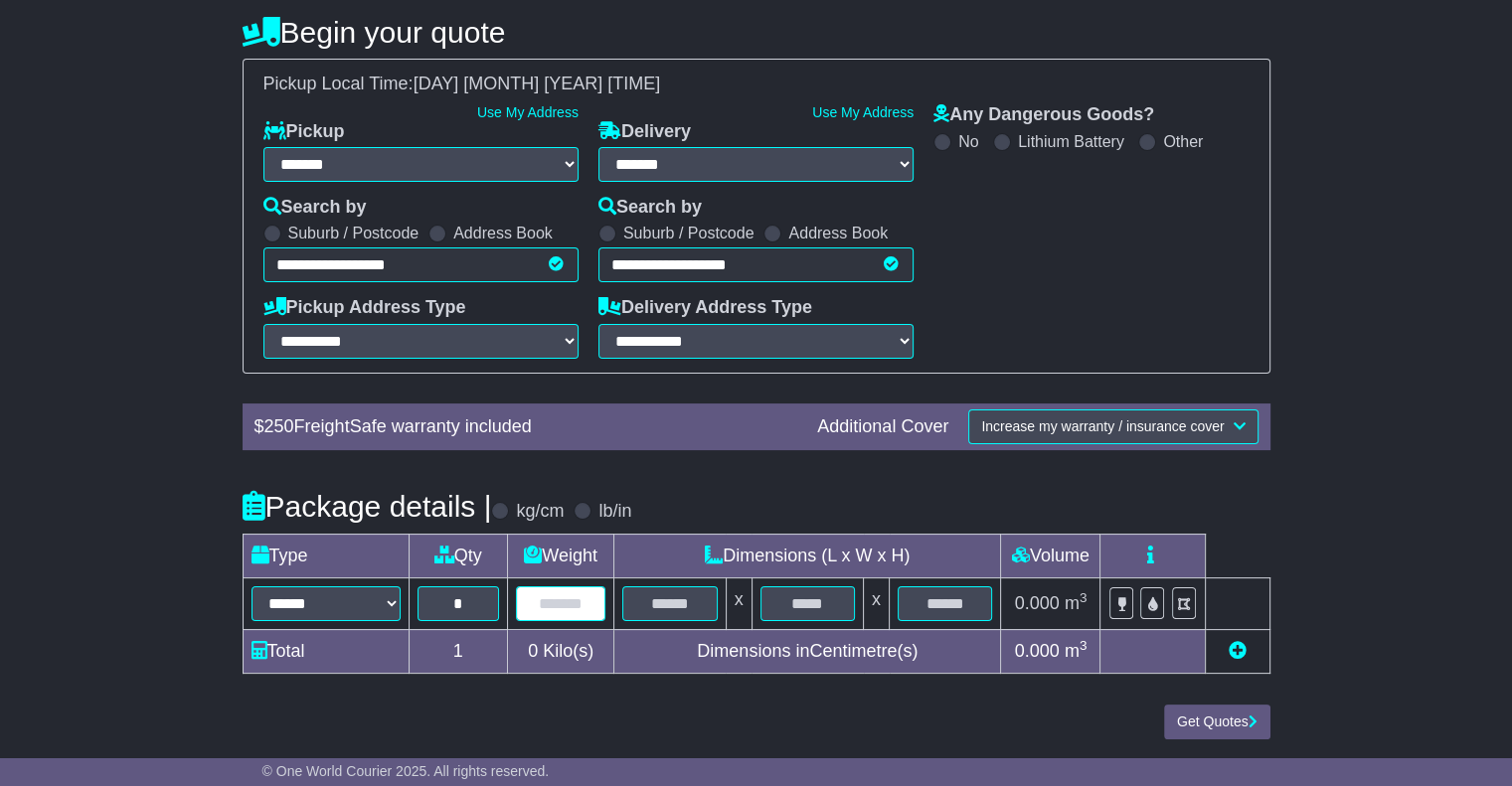 click at bounding box center (561, 603) 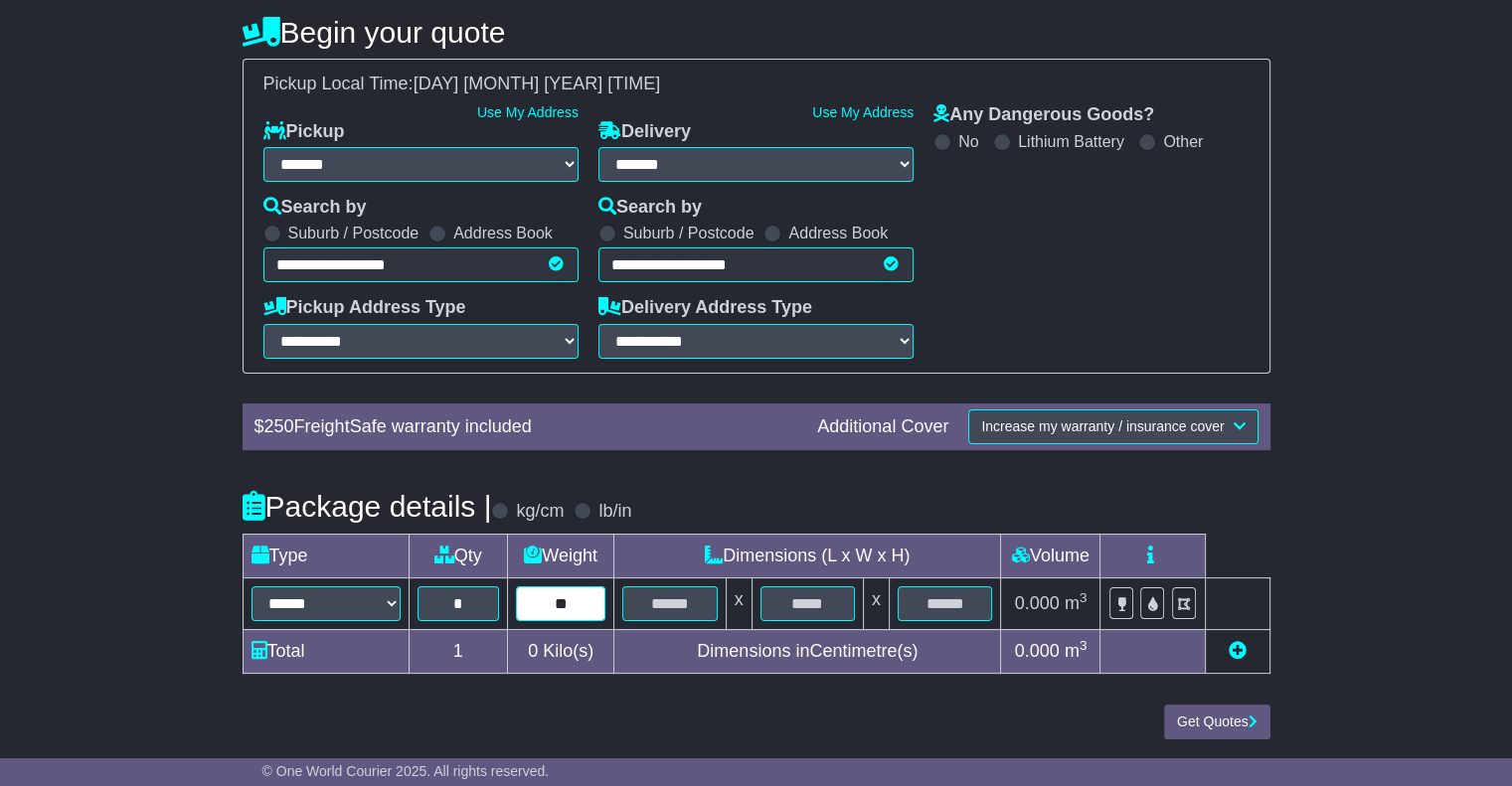 type on "**" 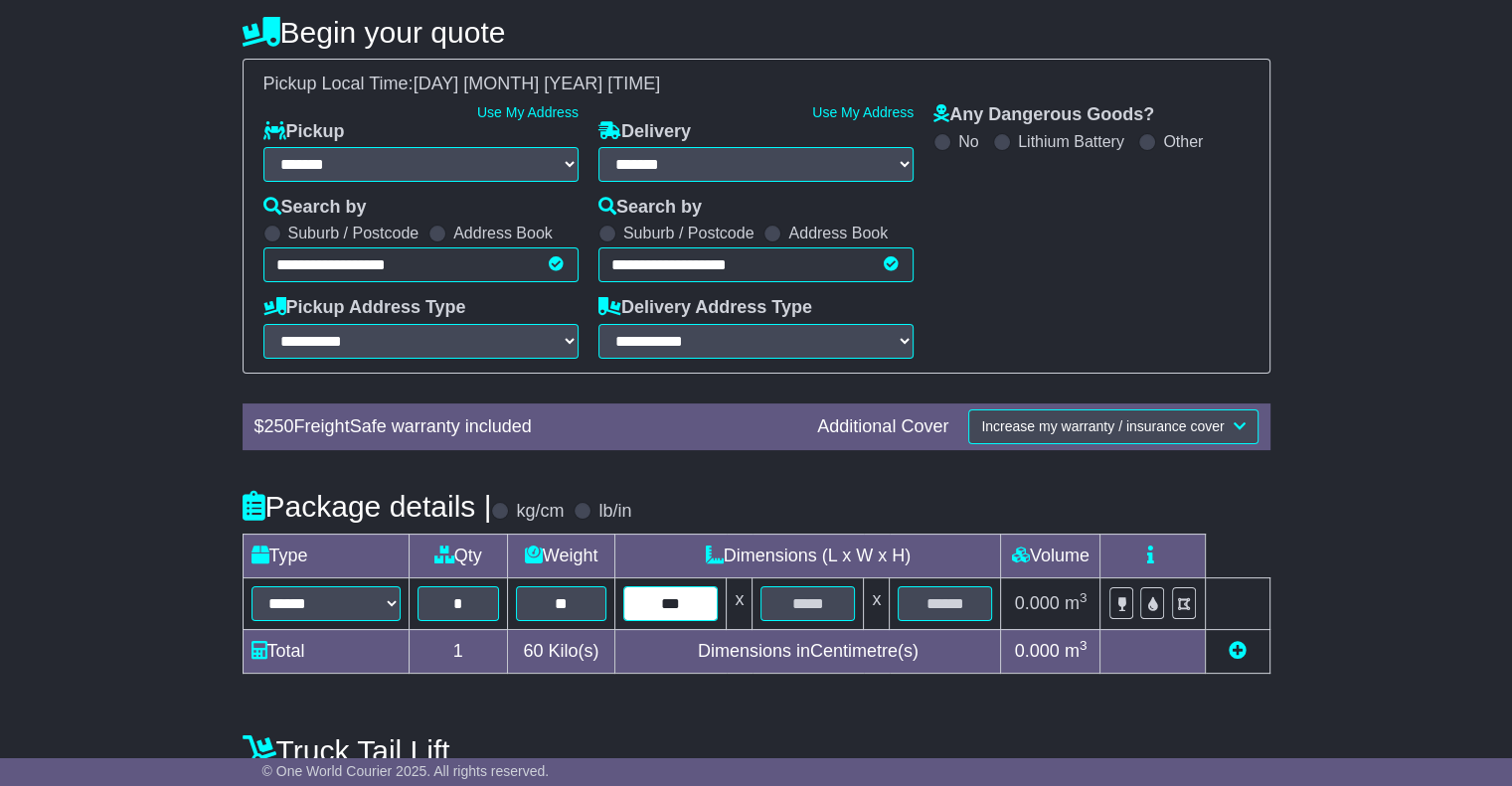 type on "***" 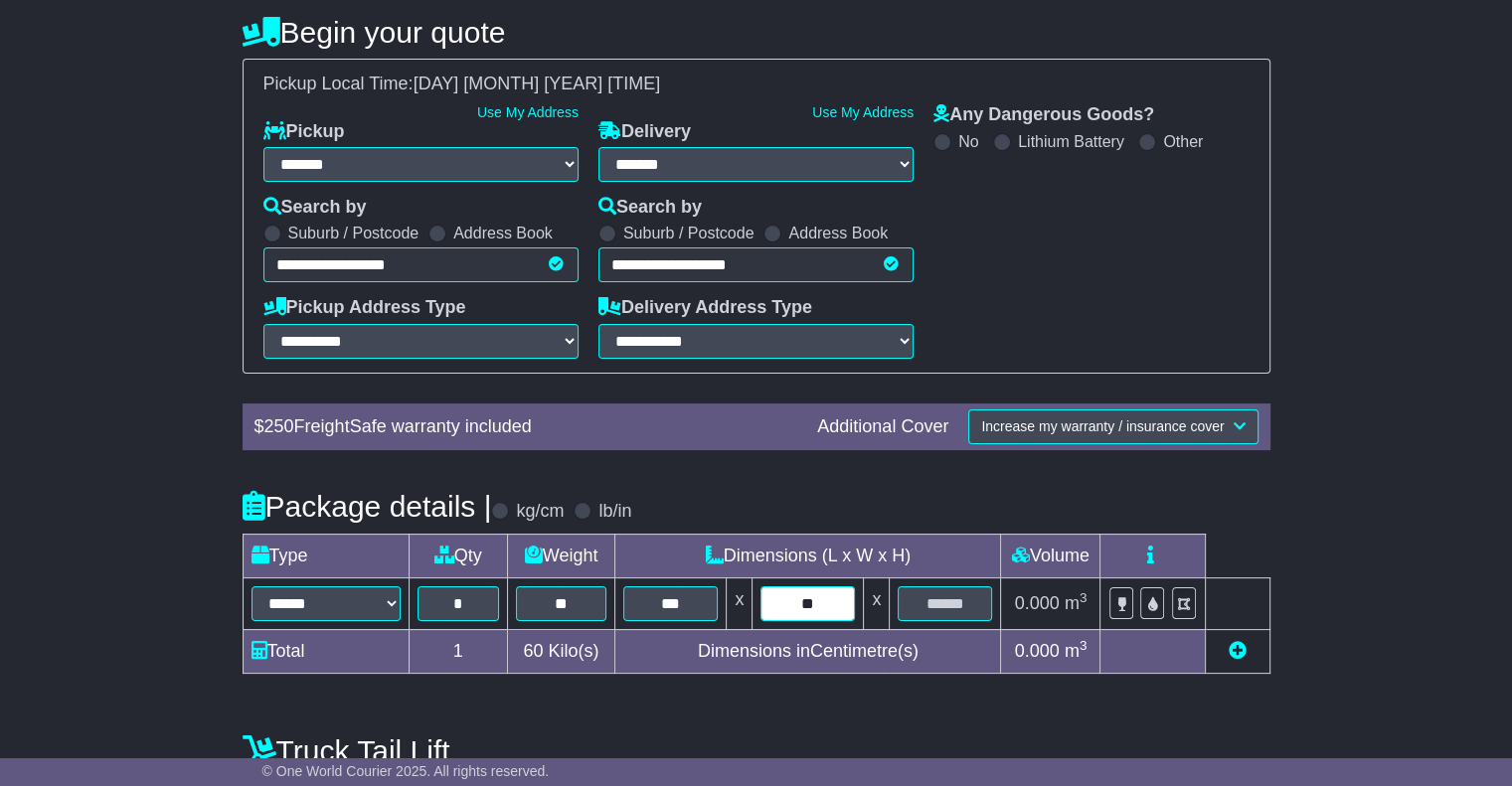 type on "**" 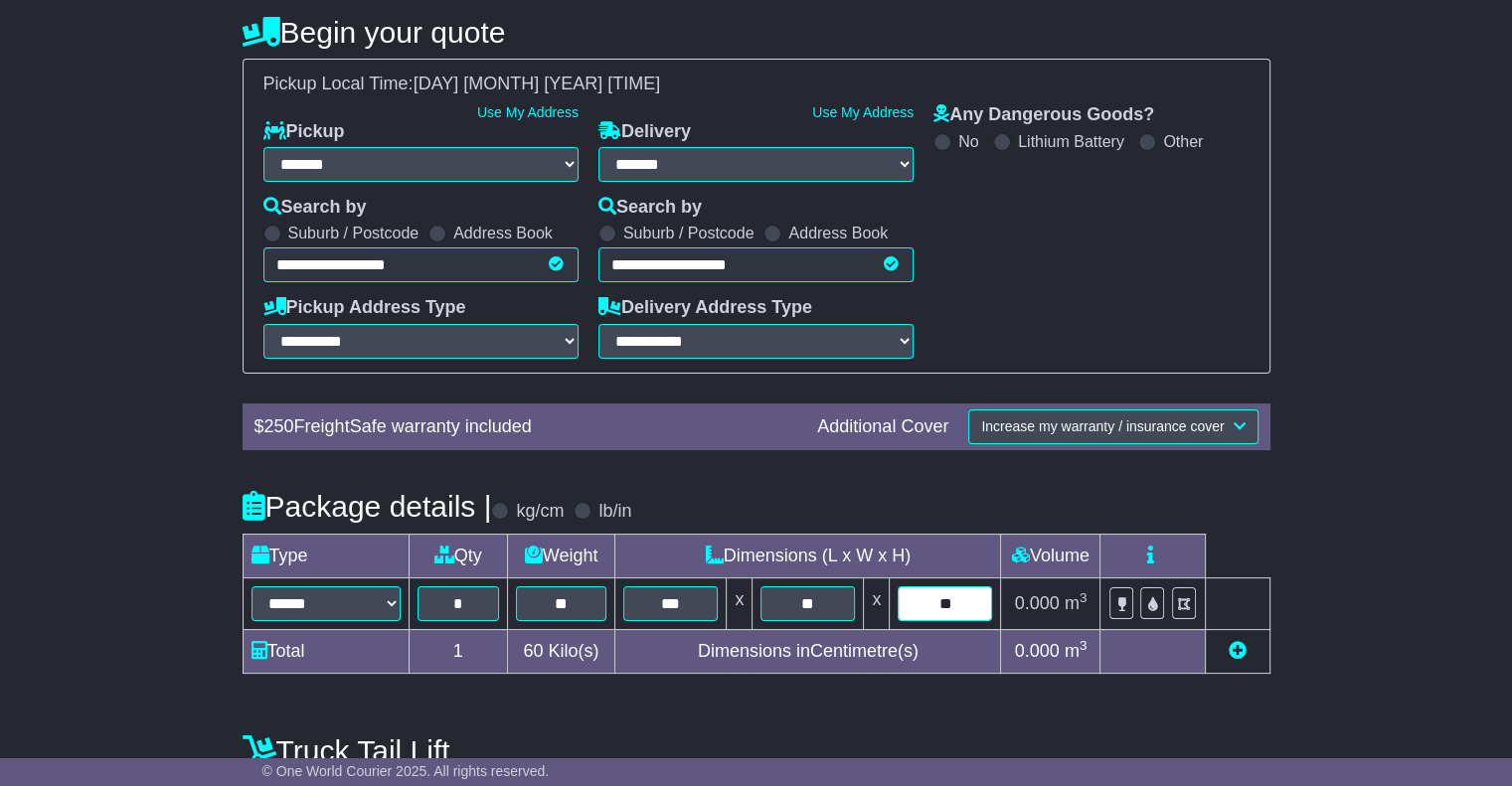 type on "**" 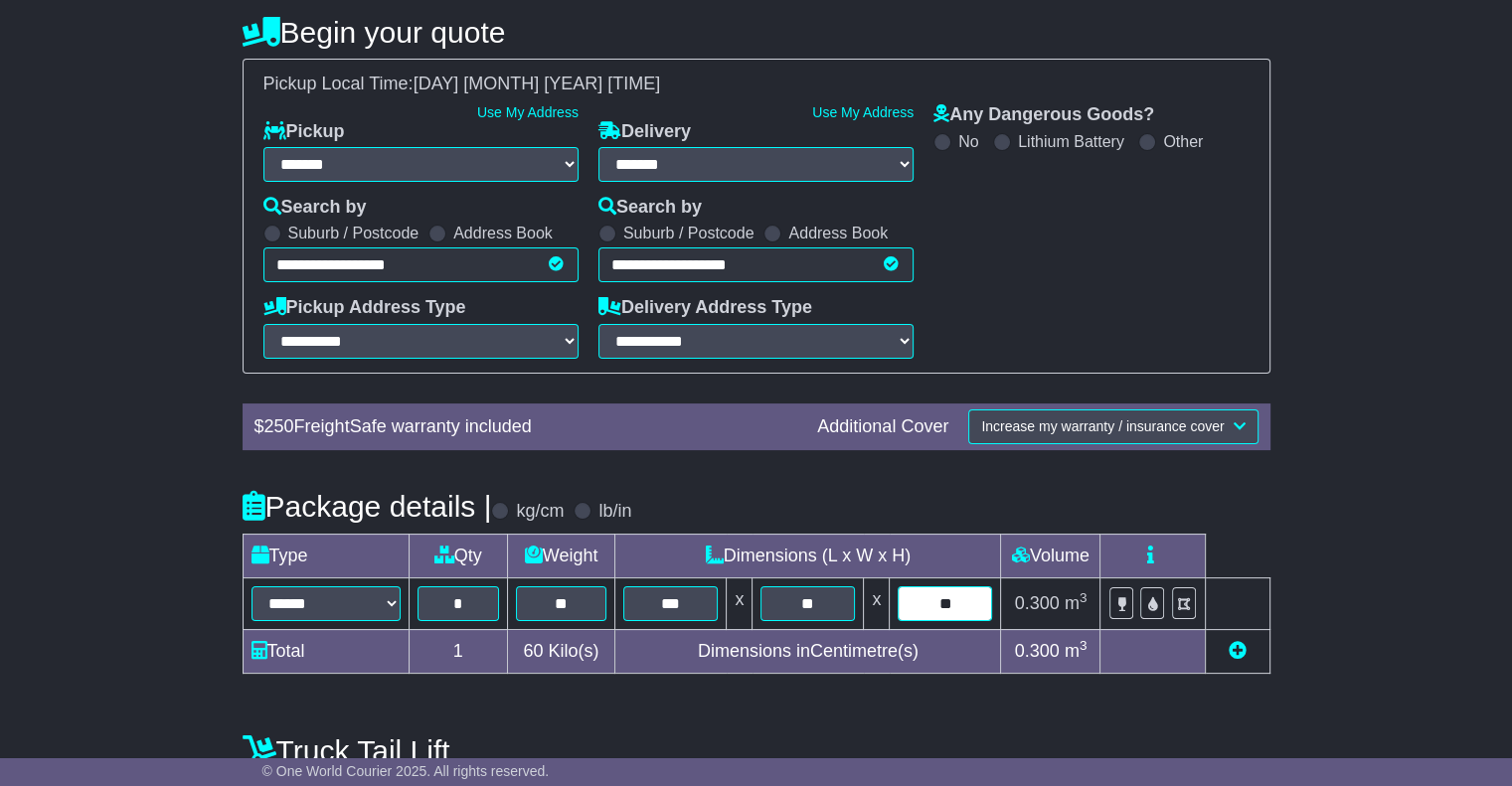 scroll, scrollTop: 346, scrollLeft: 0, axis: vertical 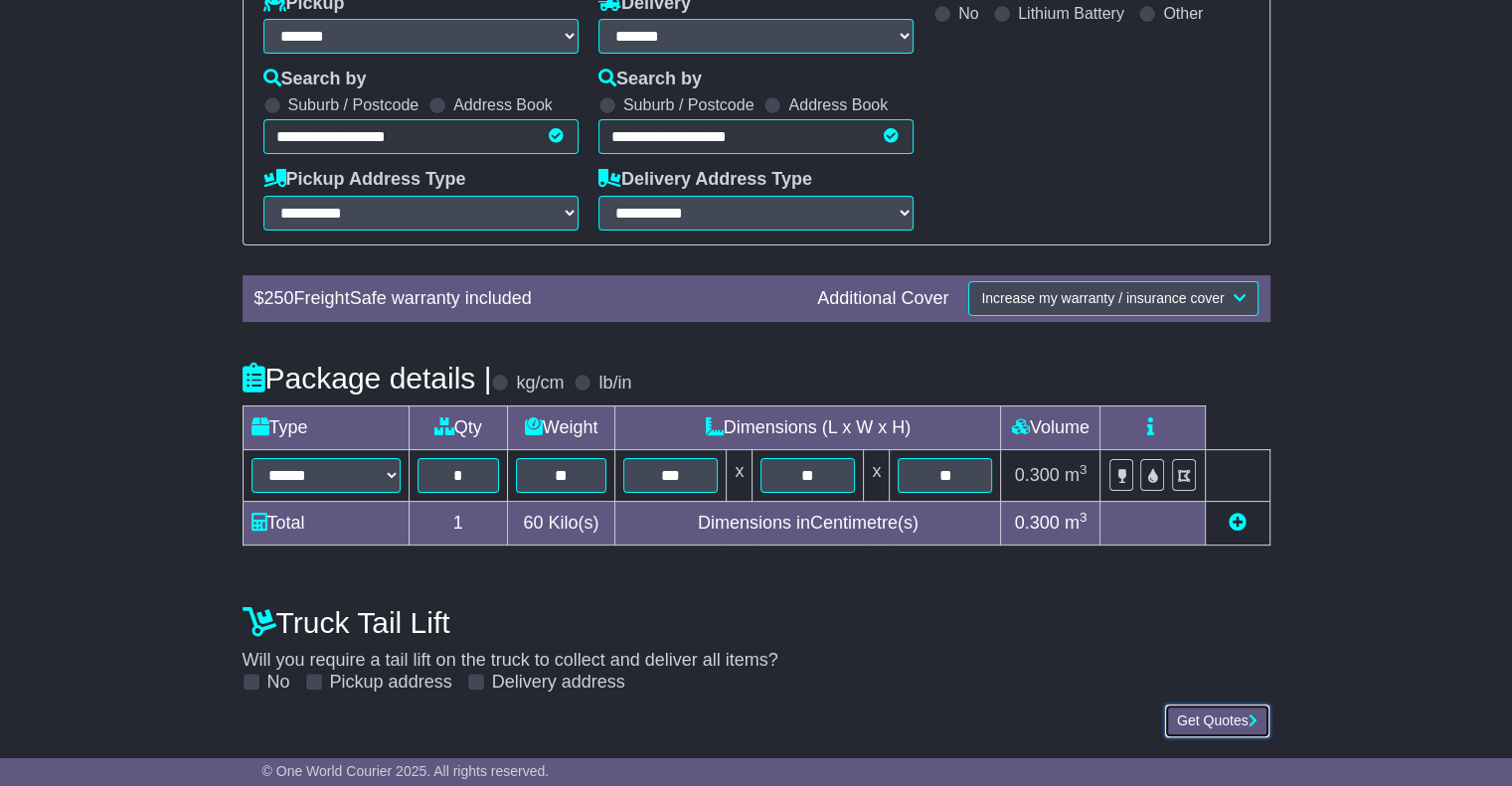 click on "Get Quotes" at bounding box center (1217, 720) 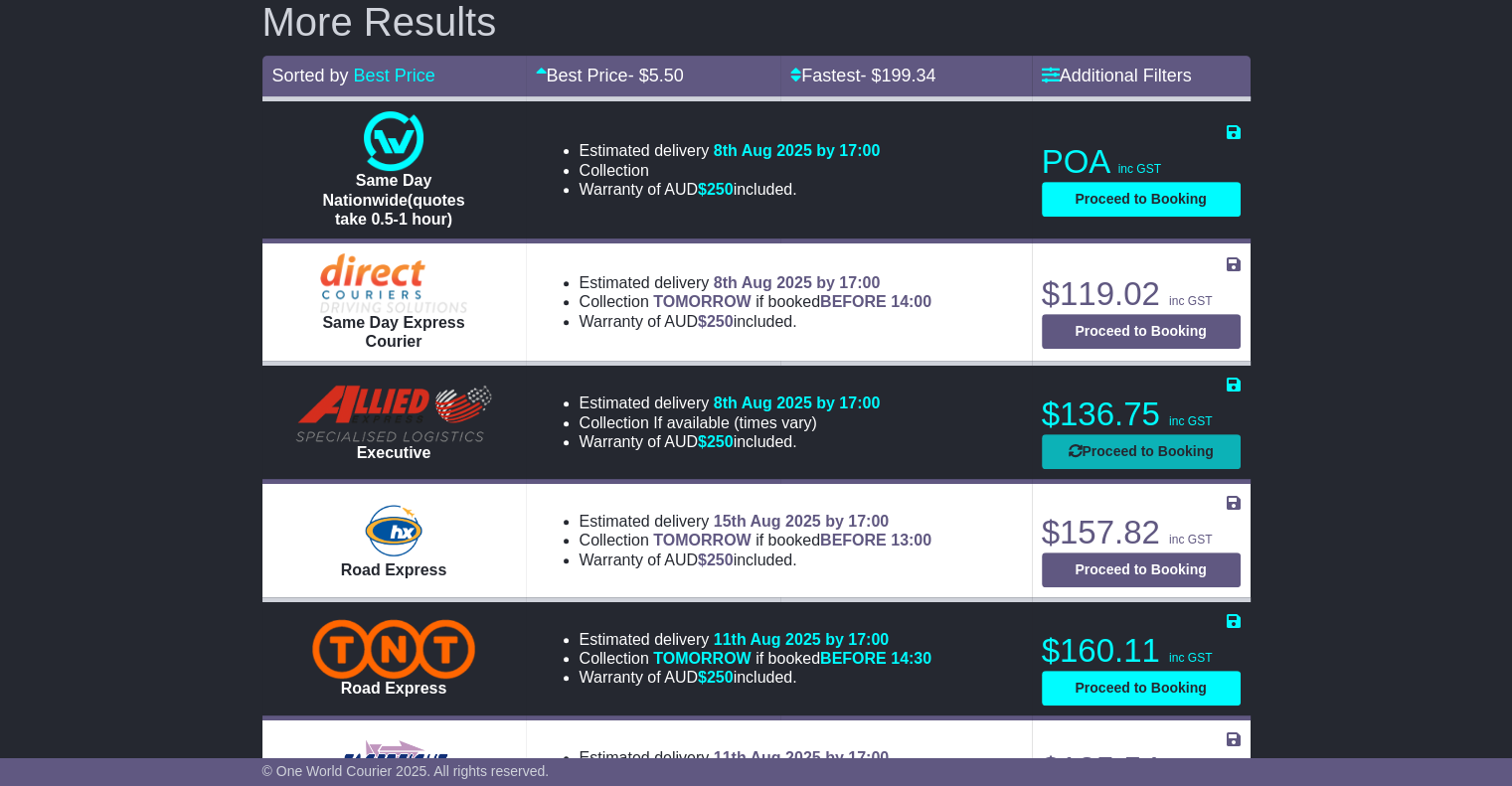 scroll, scrollTop: 729, scrollLeft: 0, axis: vertical 